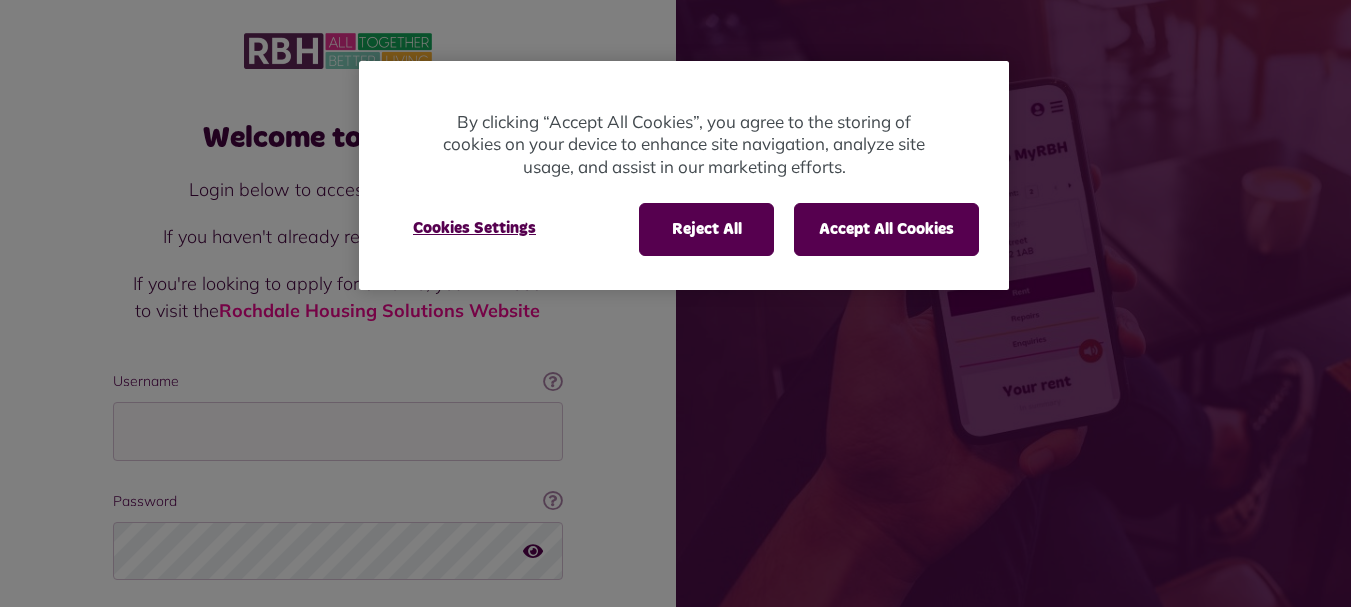 scroll, scrollTop: 0, scrollLeft: 0, axis: both 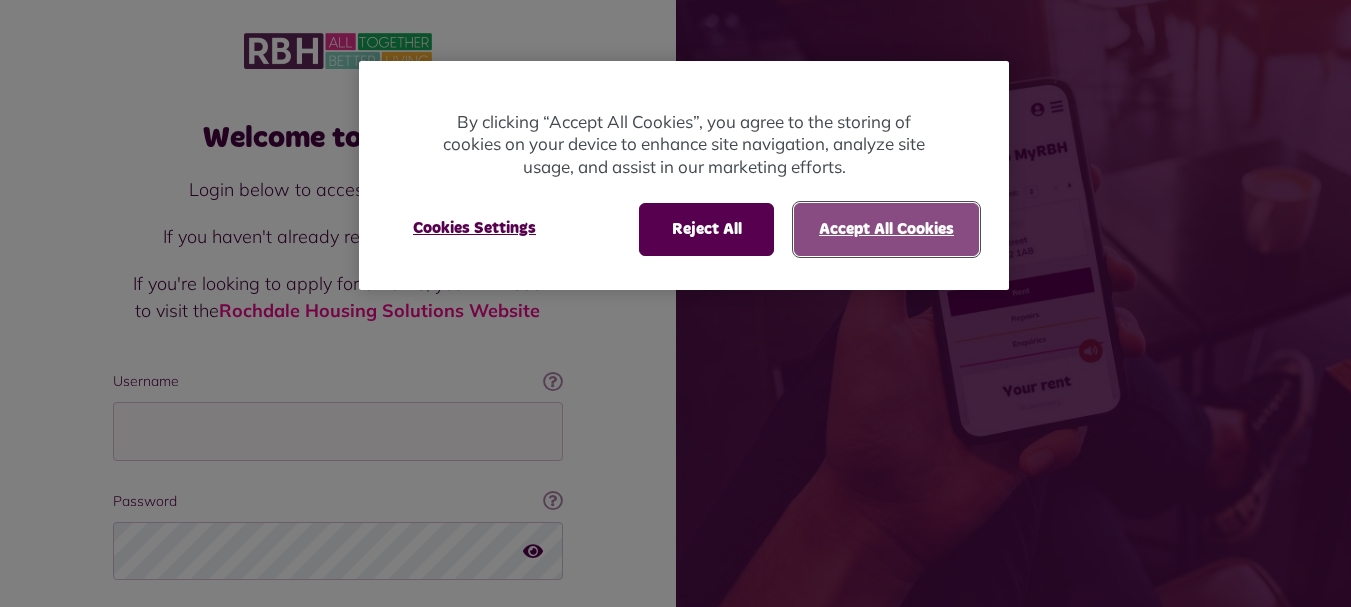 click on "Accept All Cookies" at bounding box center [886, 229] 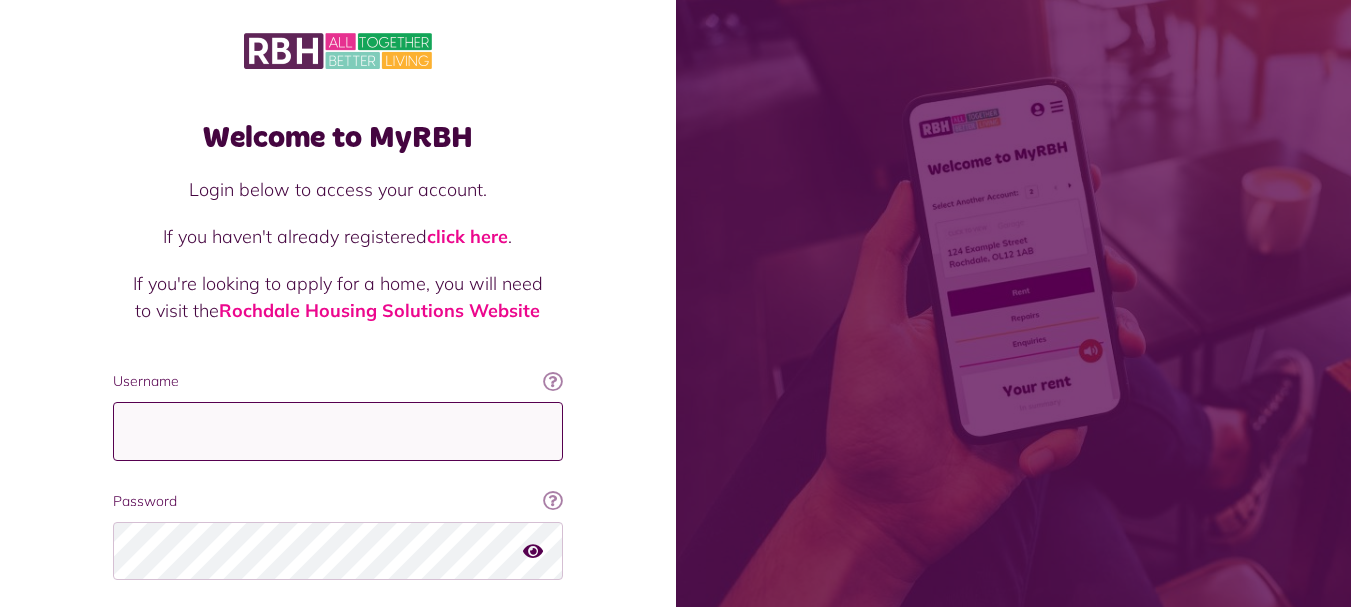 click on "Username" at bounding box center (338, 431) 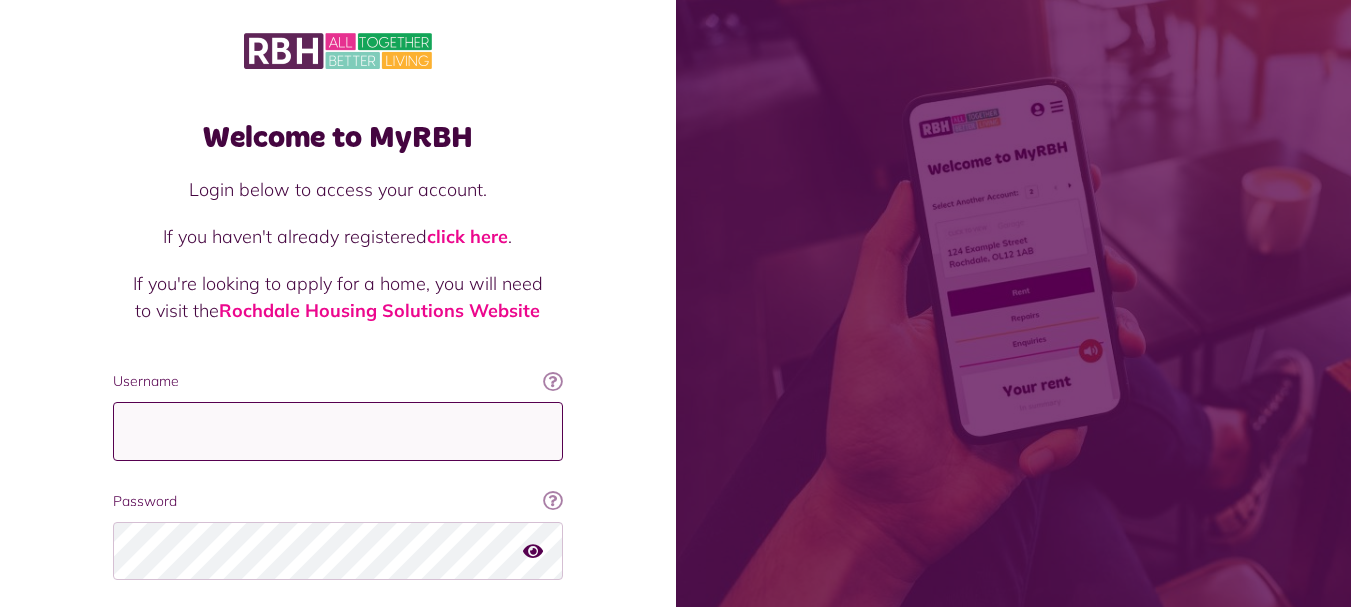 paste on "**********" 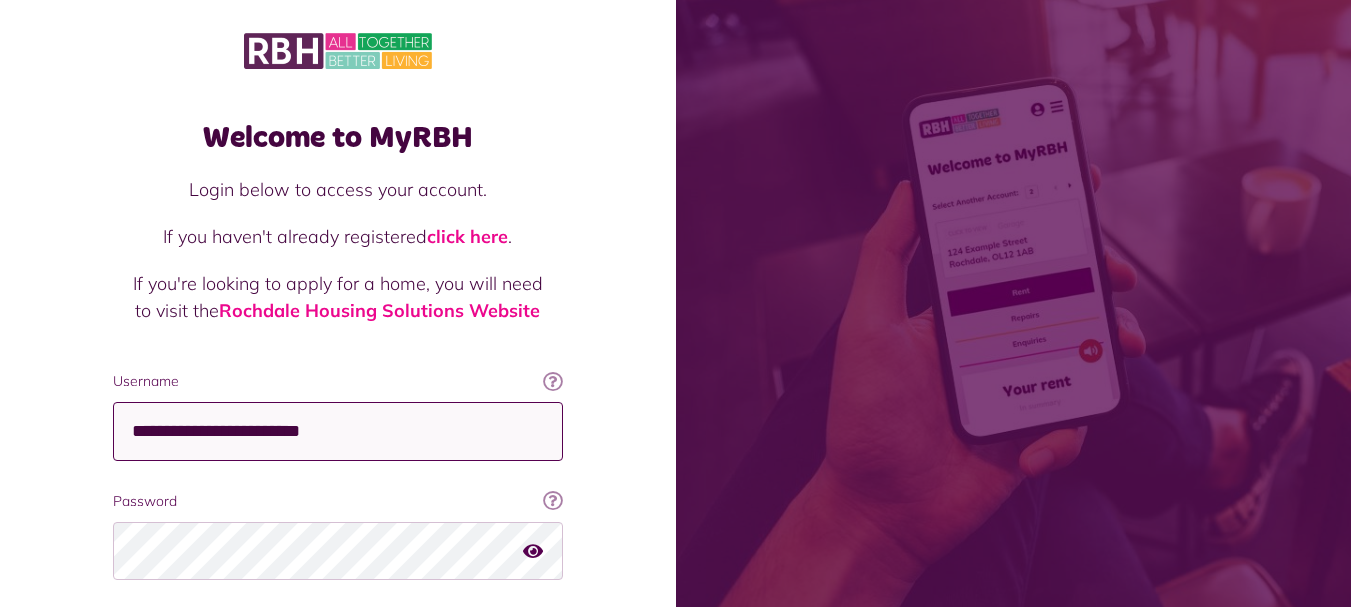 scroll, scrollTop: 161, scrollLeft: 0, axis: vertical 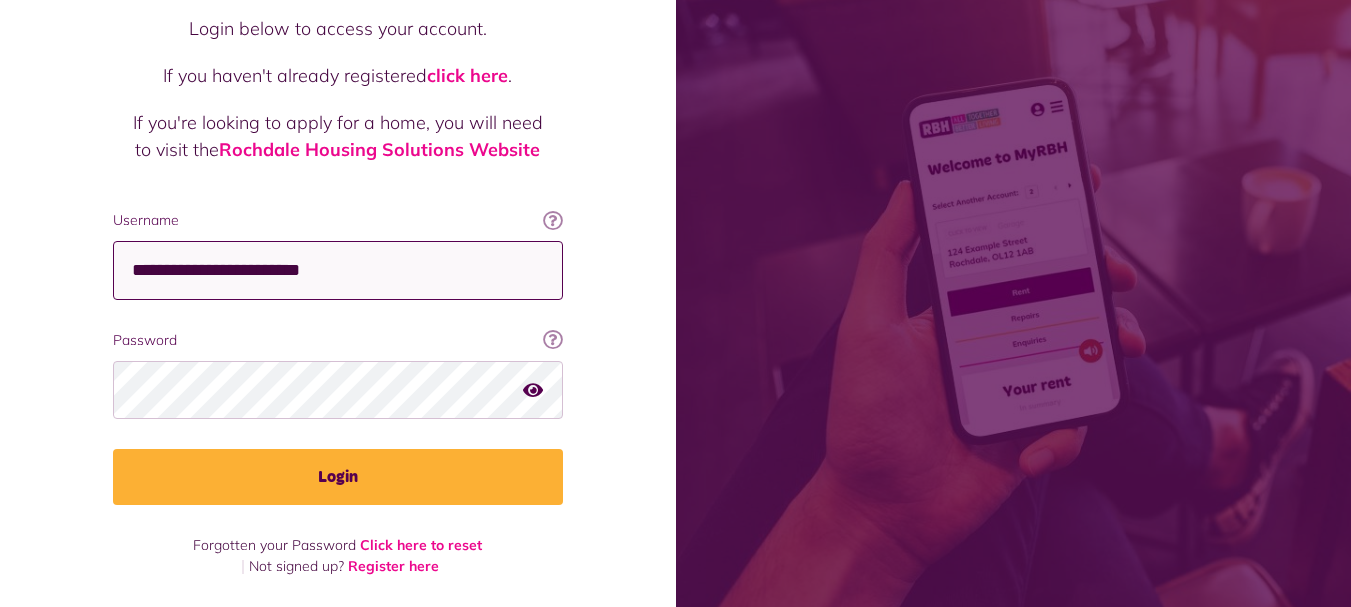 type on "**********" 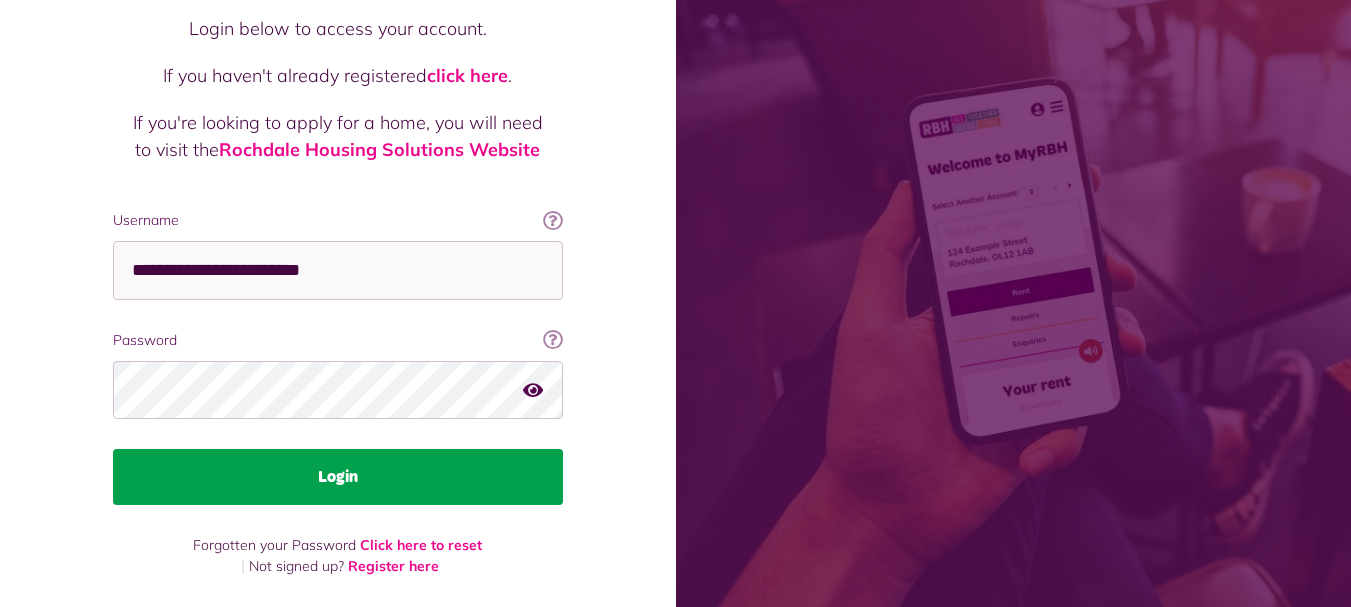 click on "Login" at bounding box center (338, 477) 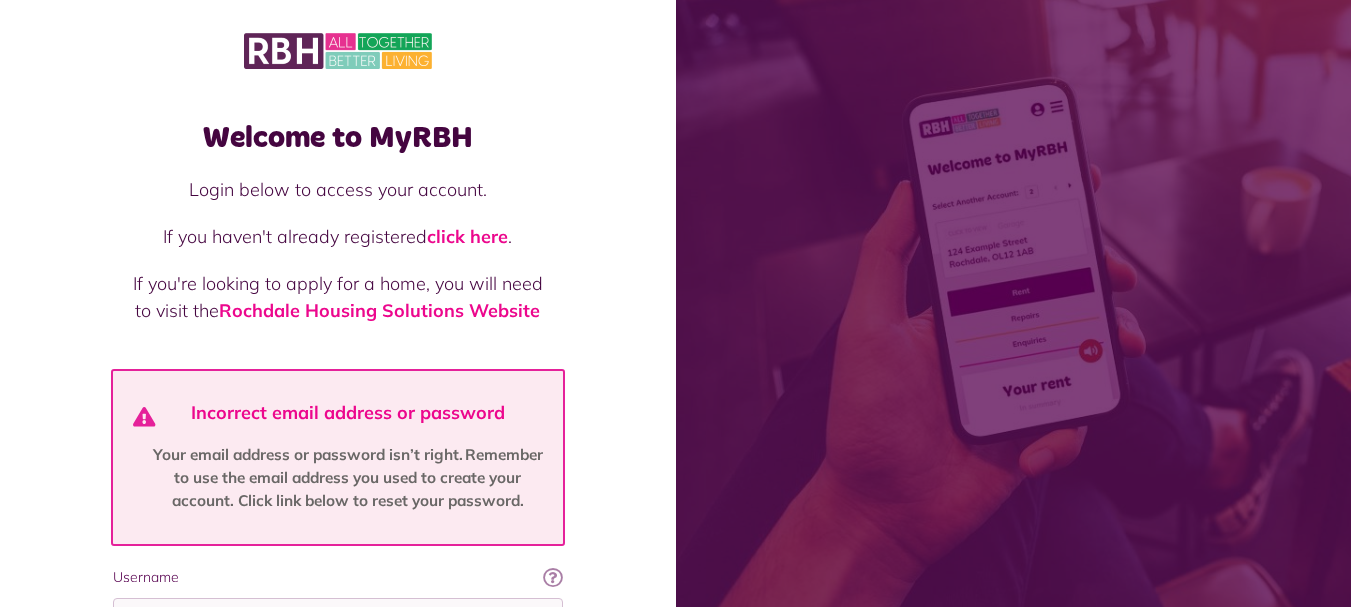 scroll, scrollTop: 358, scrollLeft: 0, axis: vertical 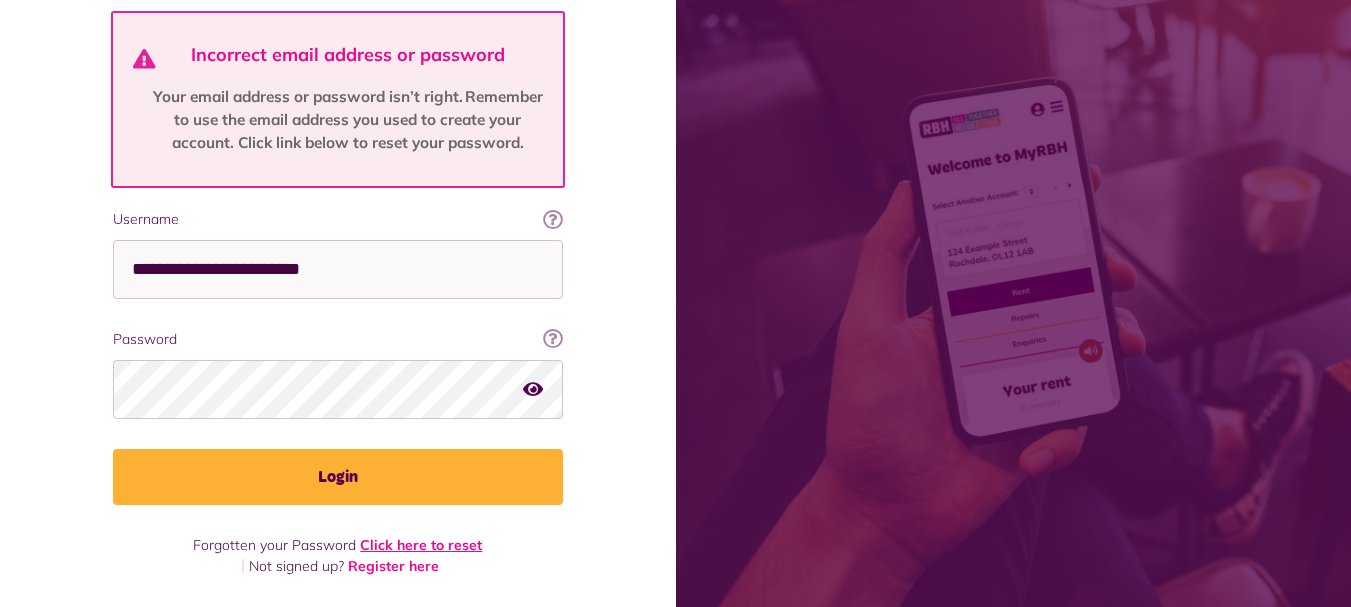 click on "Click here to reset" at bounding box center [421, 545] 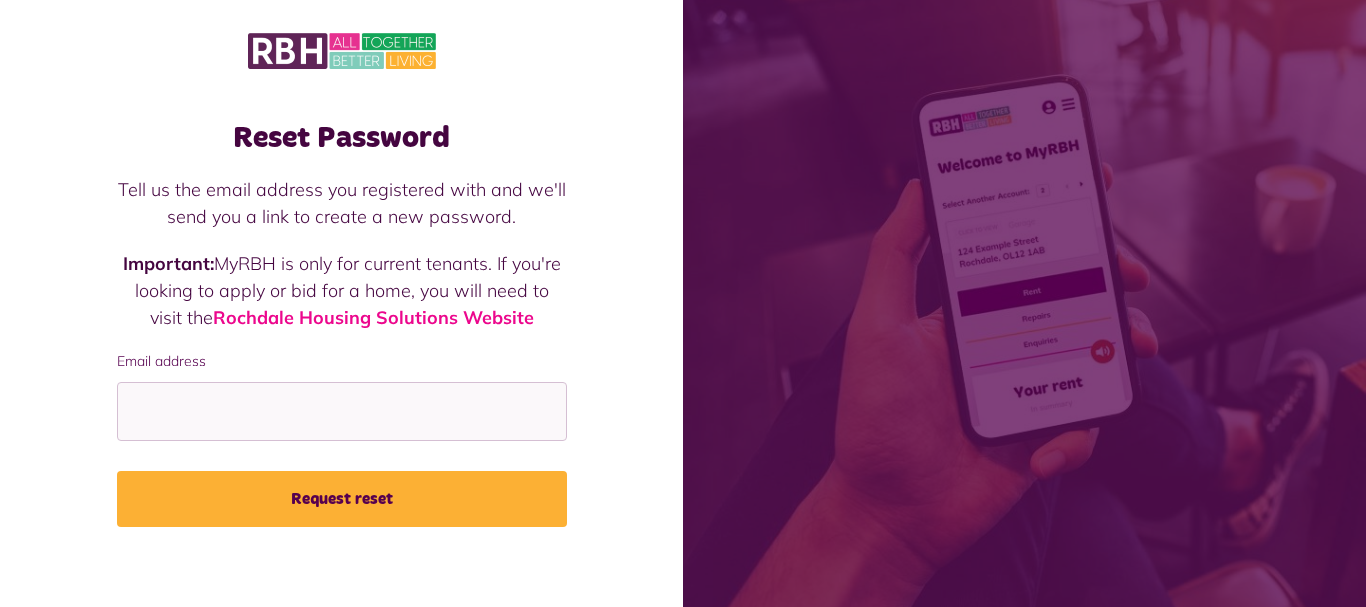 scroll, scrollTop: 0, scrollLeft: 0, axis: both 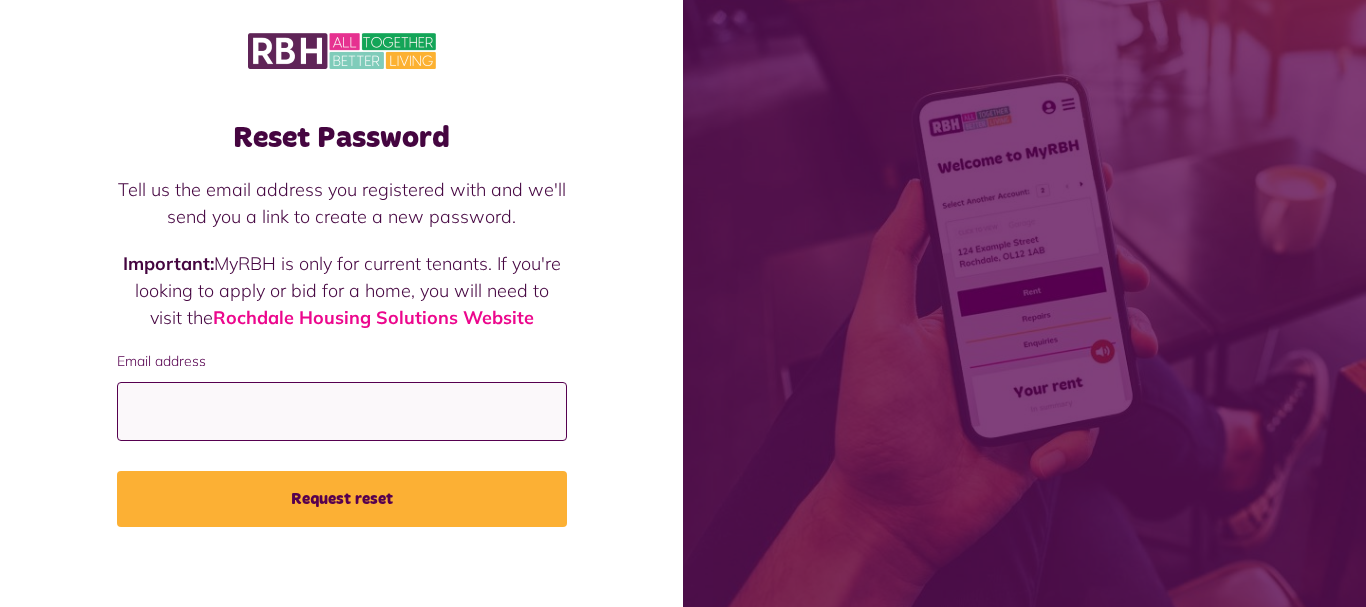 paste on "**********" 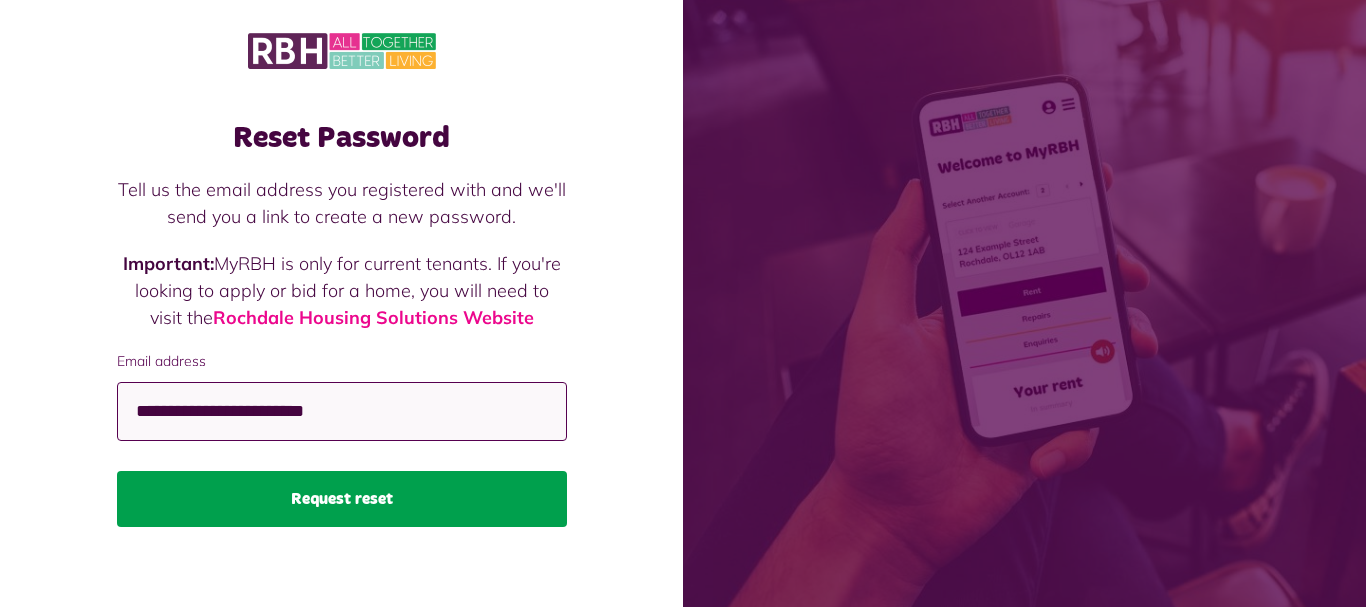 type on "**********" 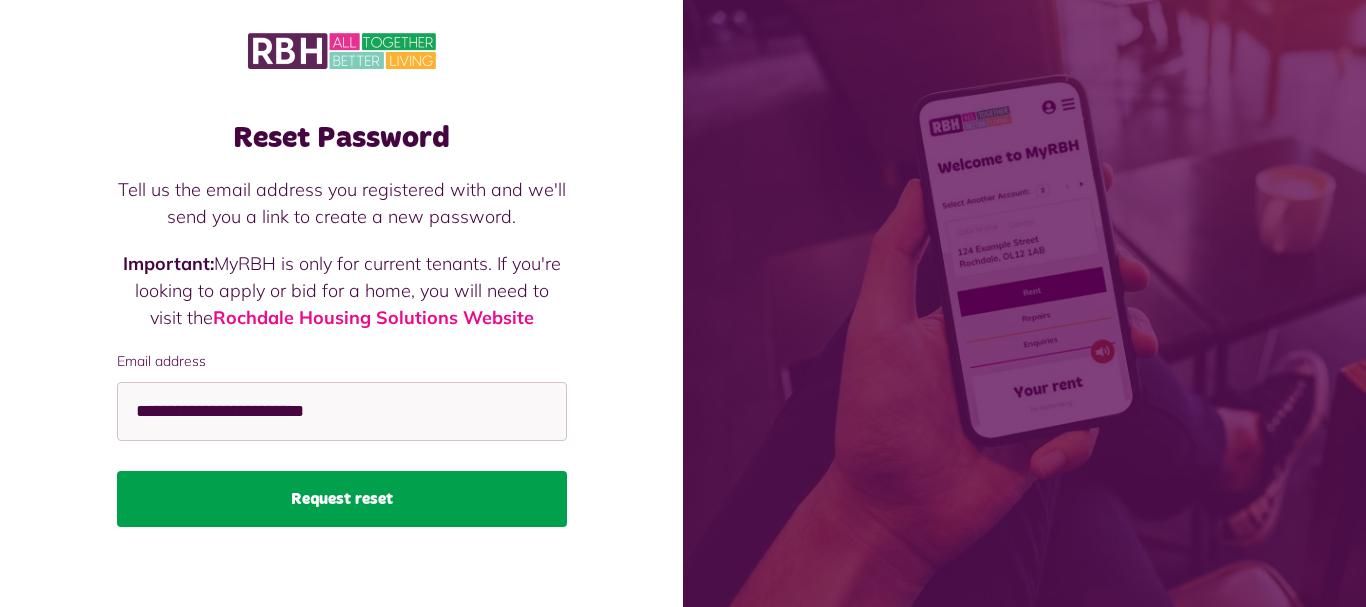 click on "Request reset" at bounding box center [342, 499] 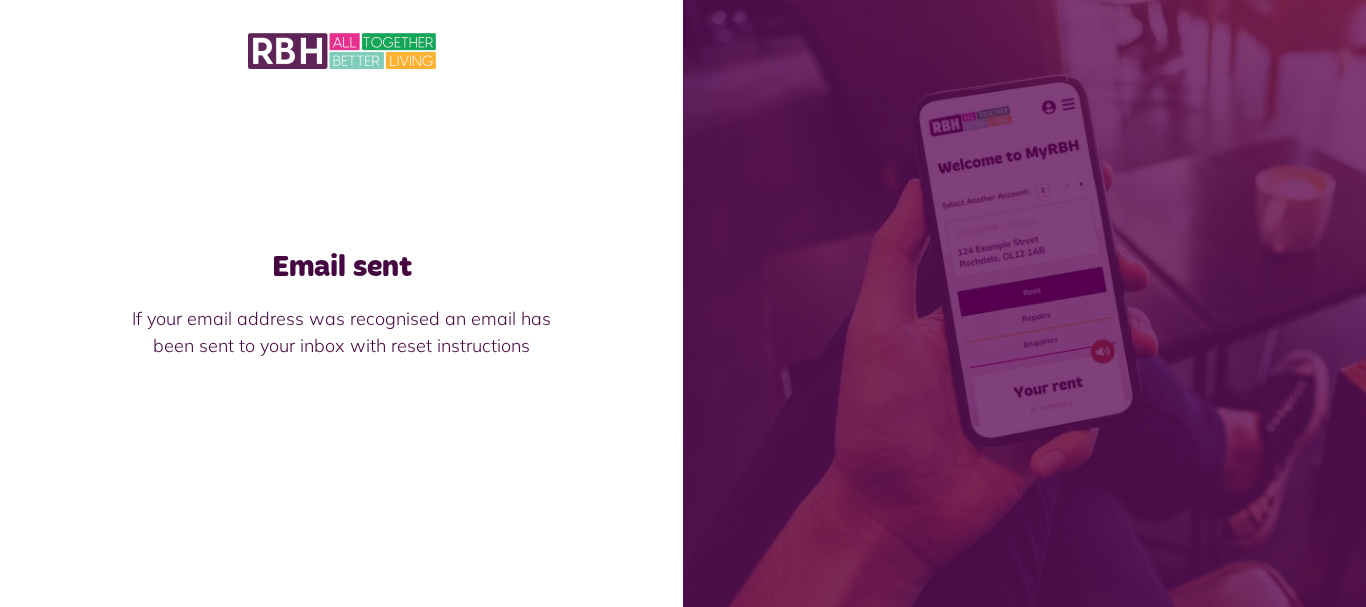 scroll, scrollTop: 0, scrollLeft: 0, axis: both 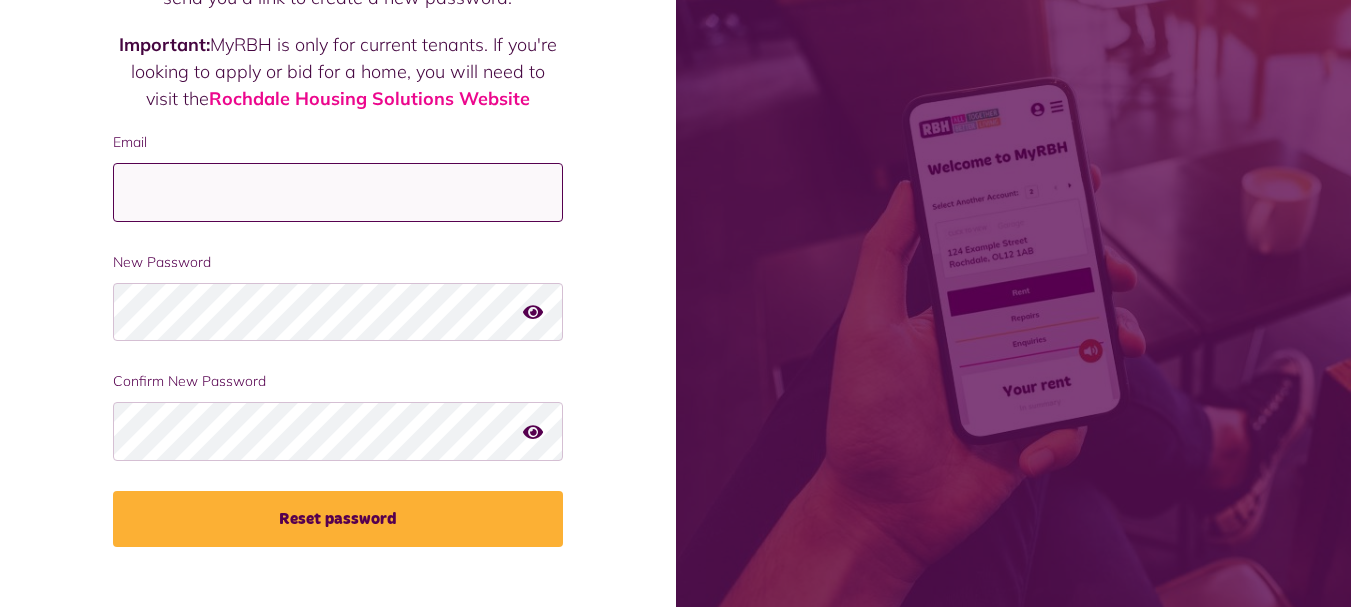paste on "**********" 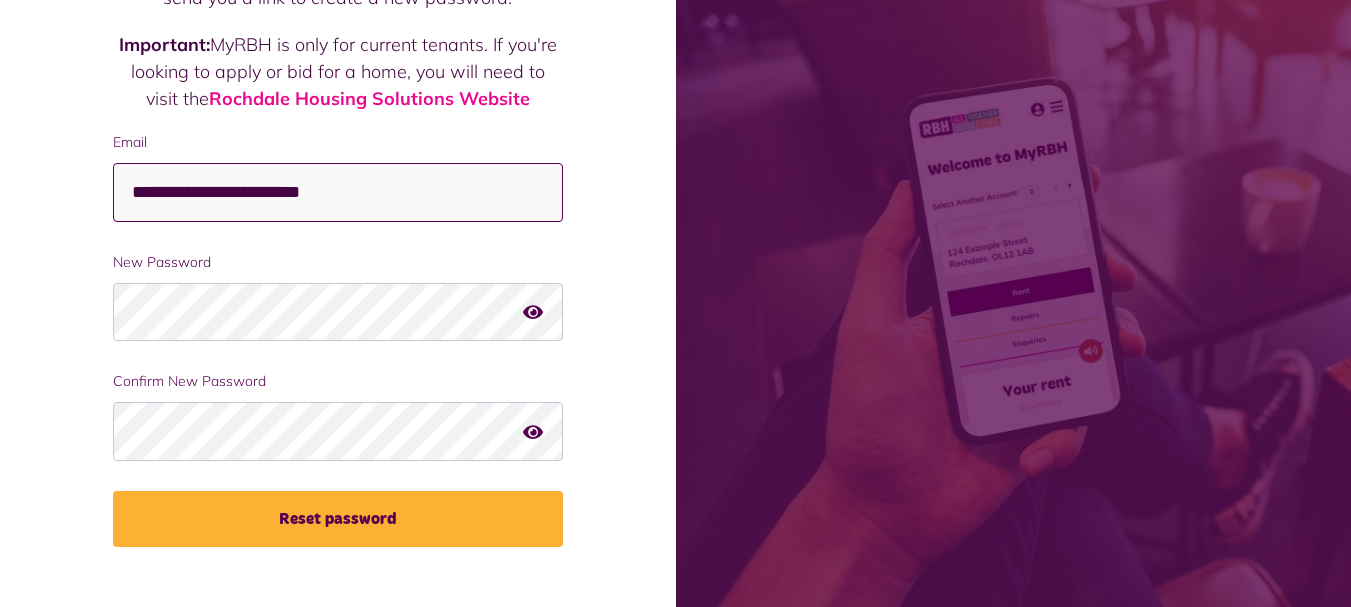 type on "**********" 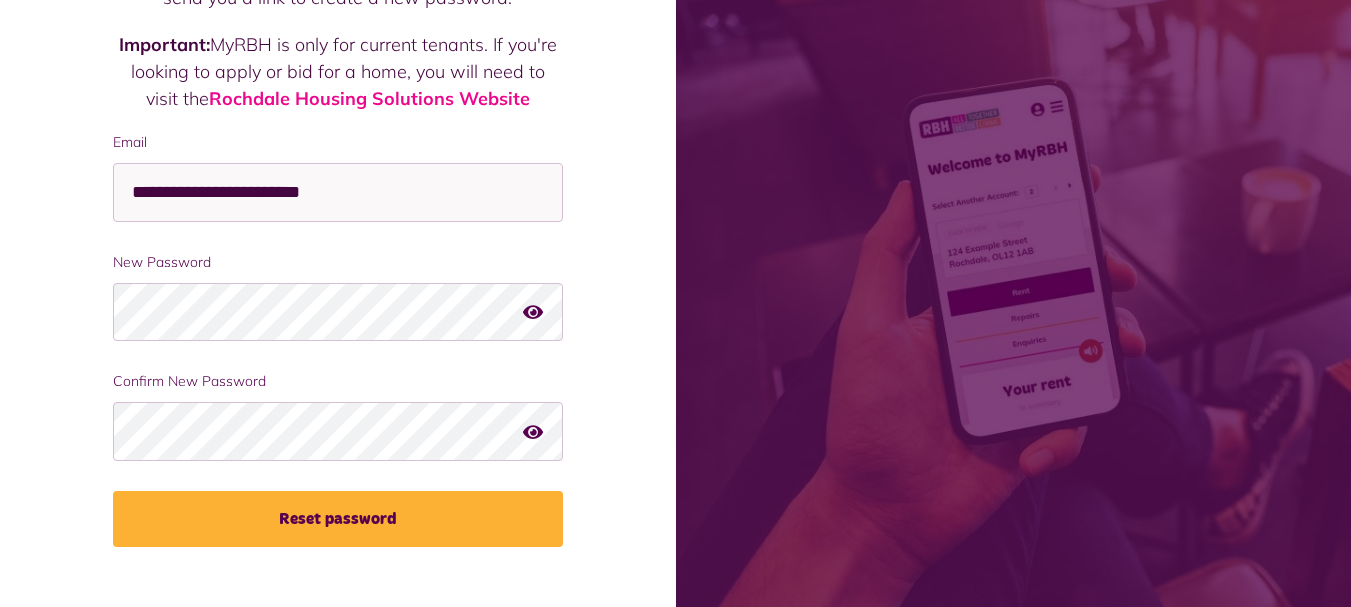click on "**********" at bounding box center (338, 229) 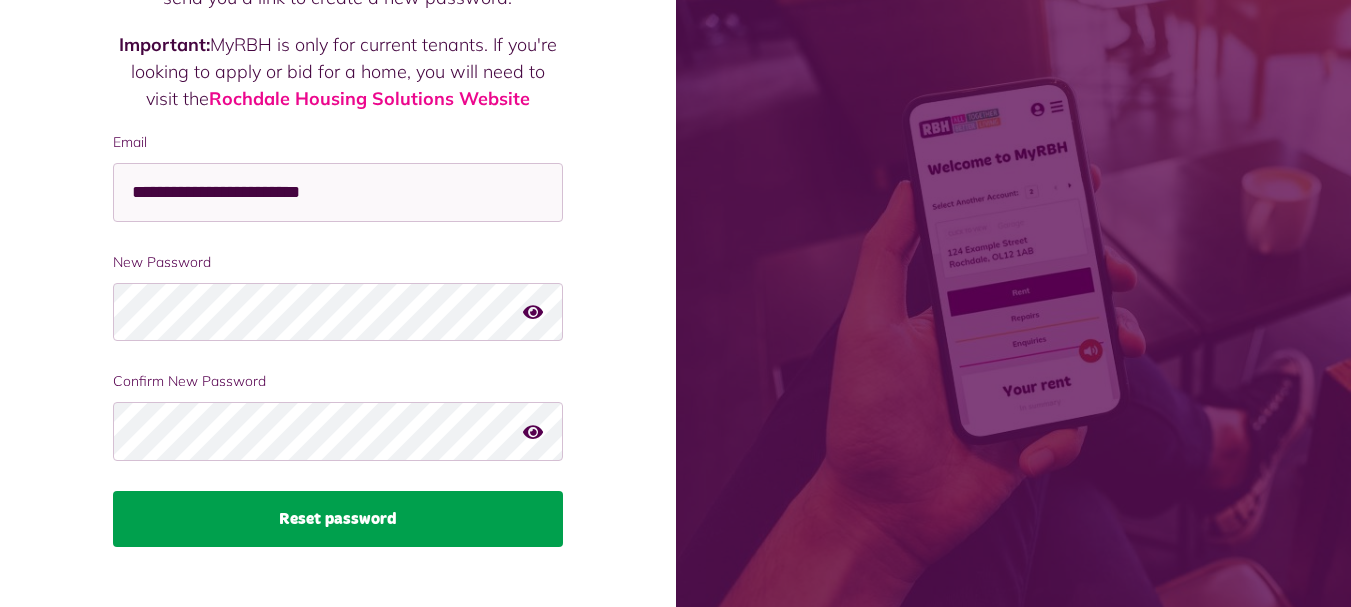 click on "Reset password" at bounding box center (338, 519) 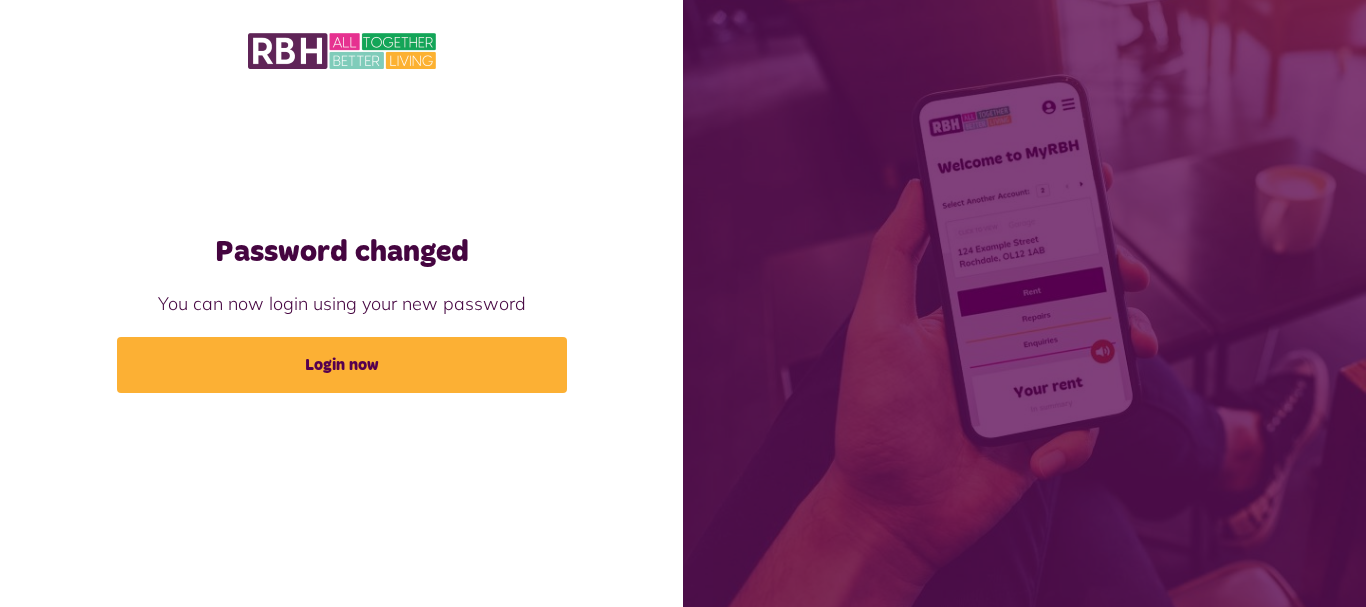 scroll, scrollTop: 0, scrollLeft: 0, axis: both 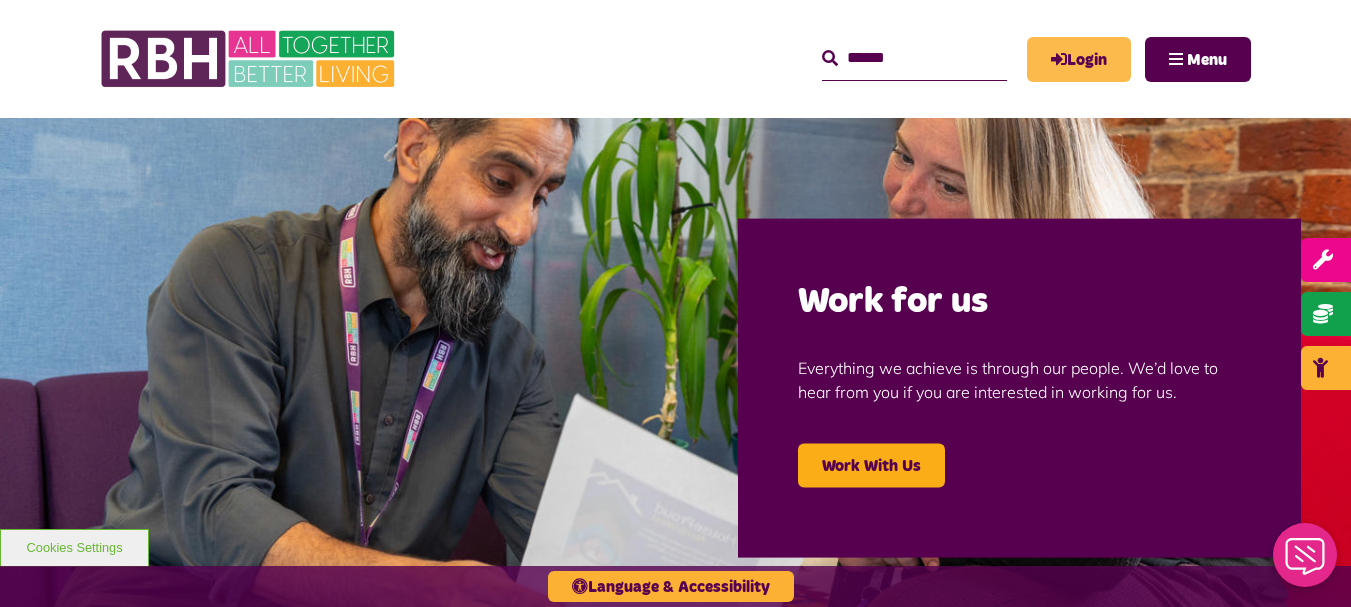 click on "Login" at bounding box center [1079, 59] 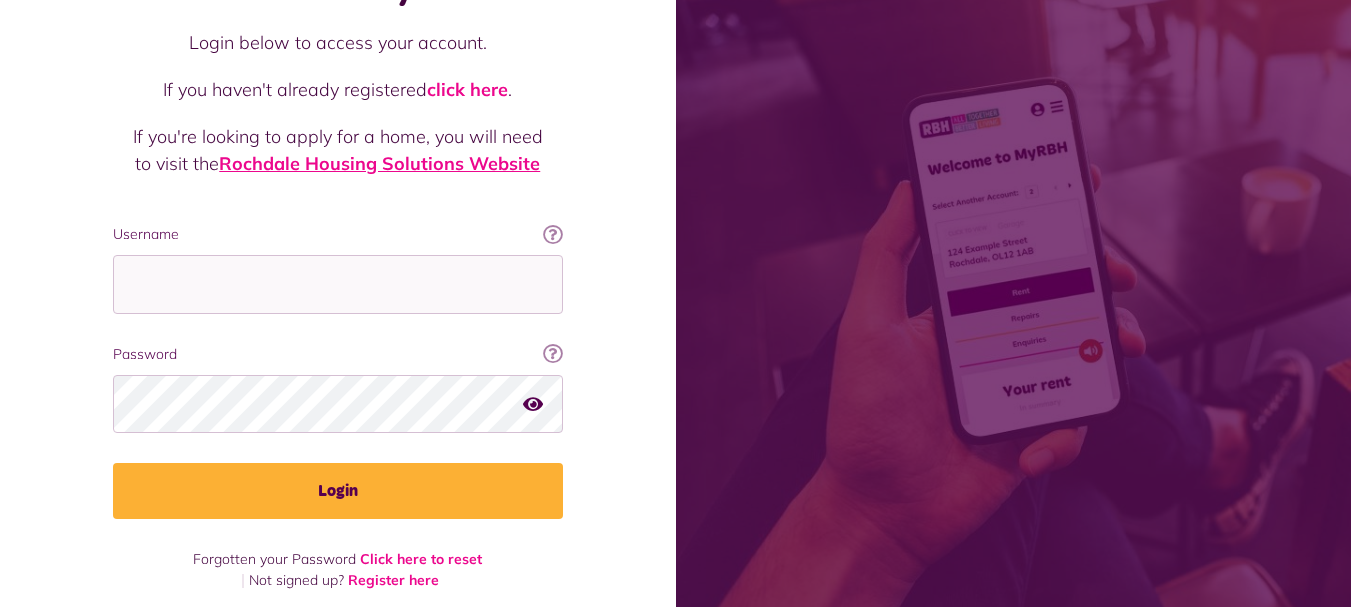 scroll, scrollTop: 161, scrollLeft: 0, axis: vertical 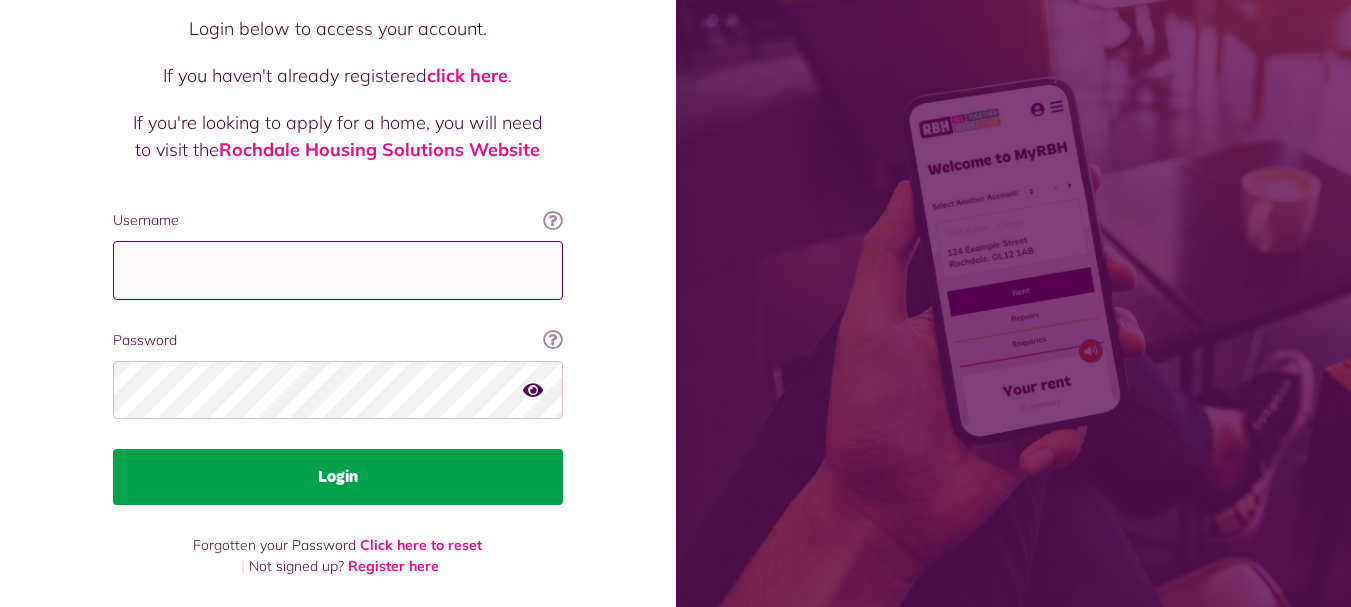 type on "**********" 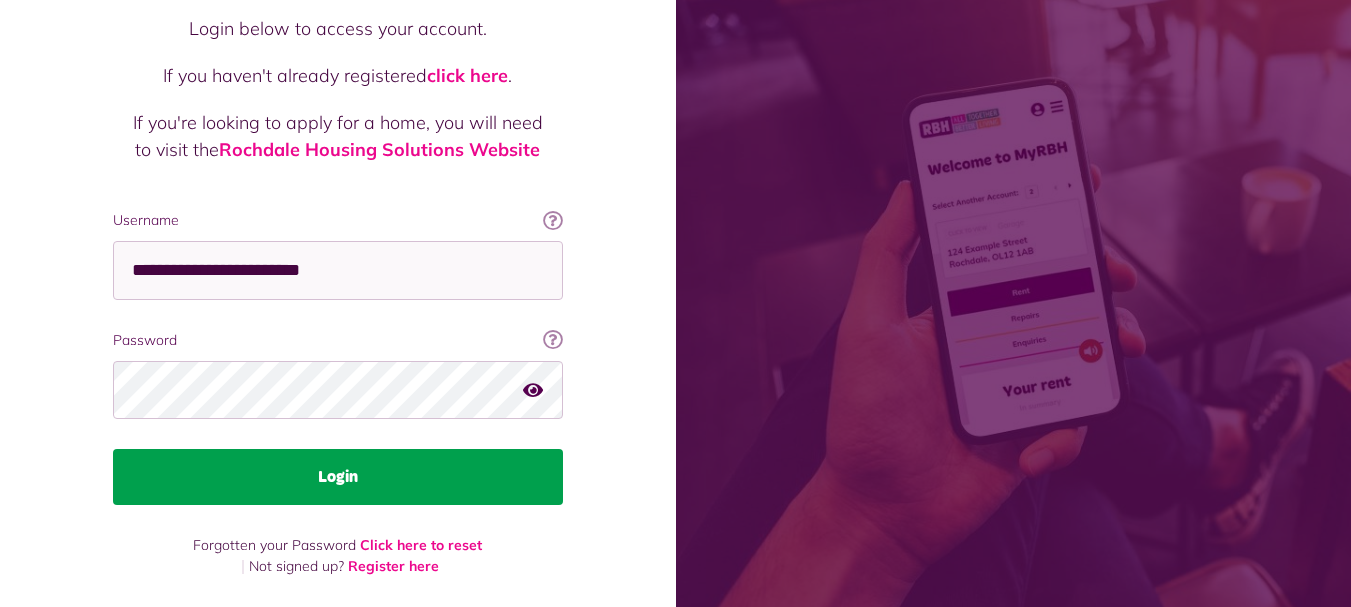 click on "Login" at bounding box center [338, 477] 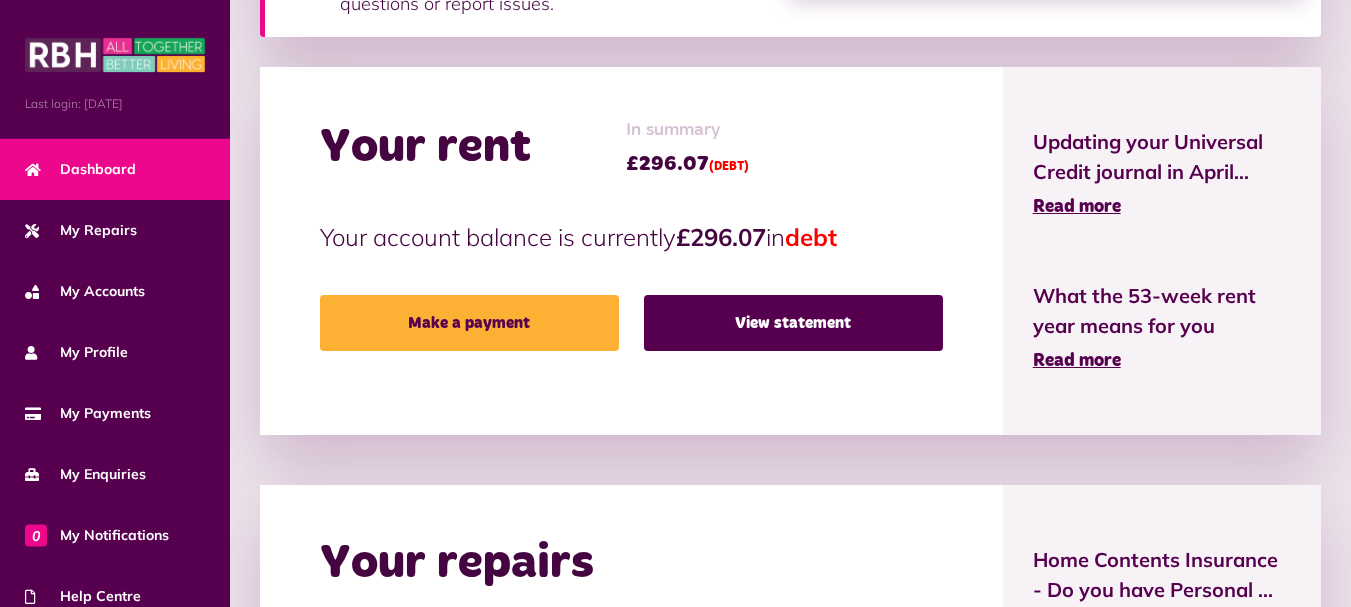 scroll, scrollTop: 433, scrollLeft: 0, axis: vertical 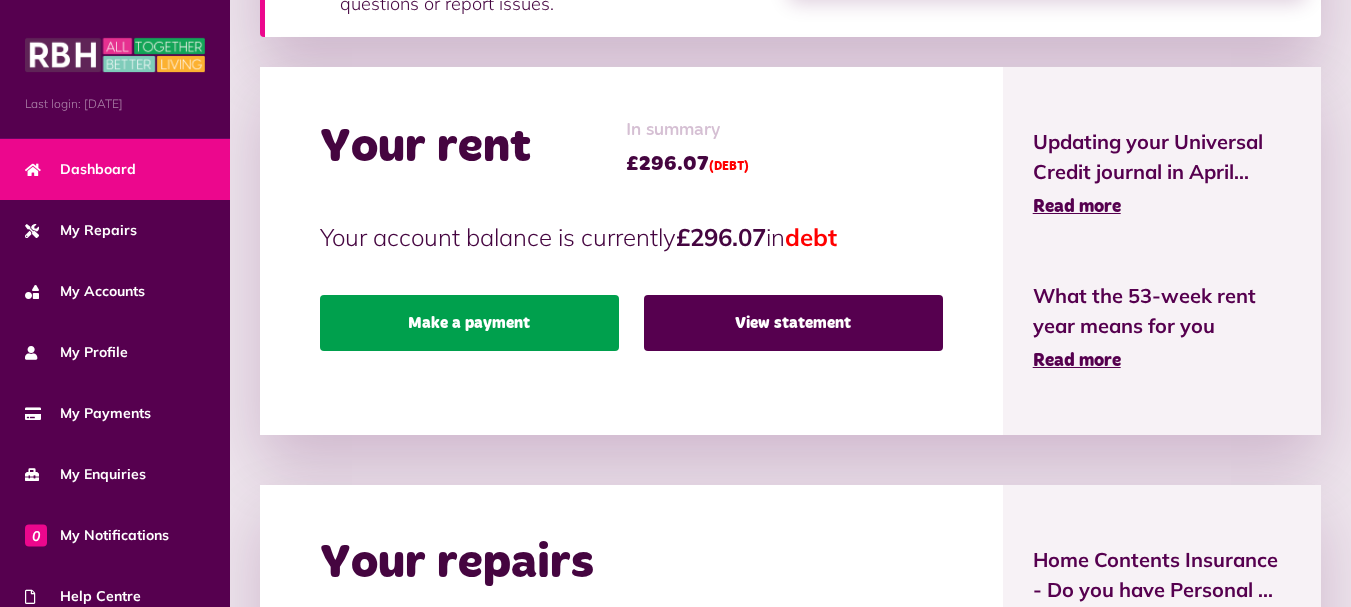 click on "Make a payment" at bounding box center (469, 323) 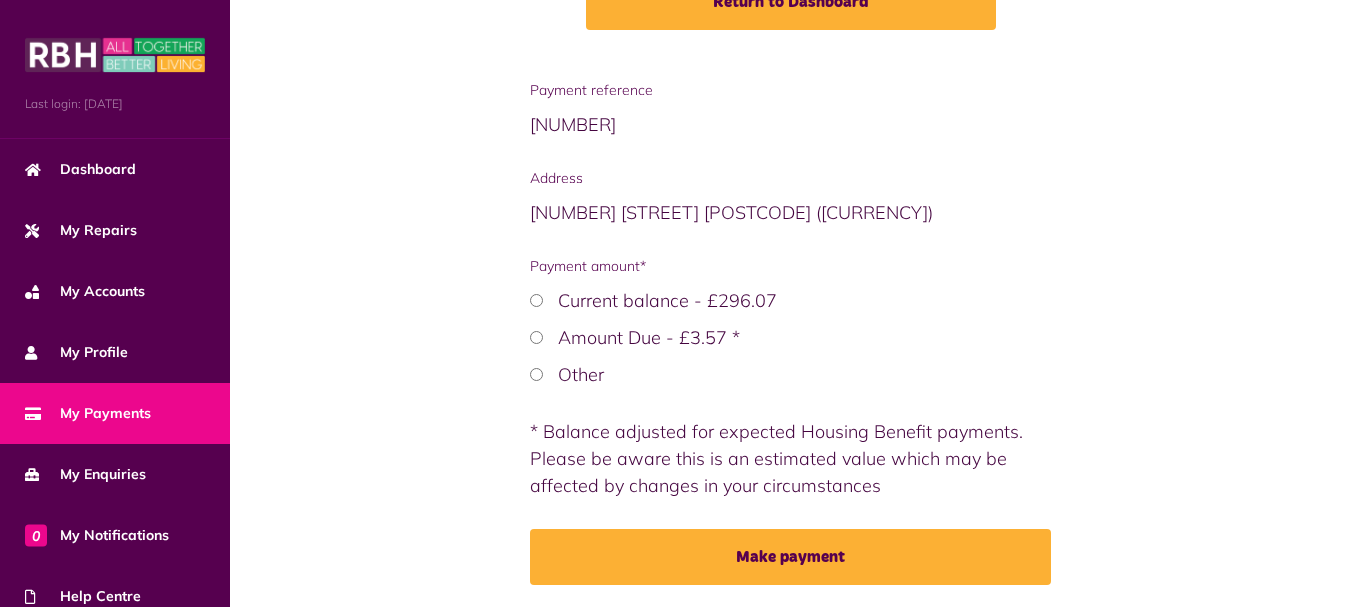 scroll, scrollTop: 424, scrollLeft: 0, axis: vertical 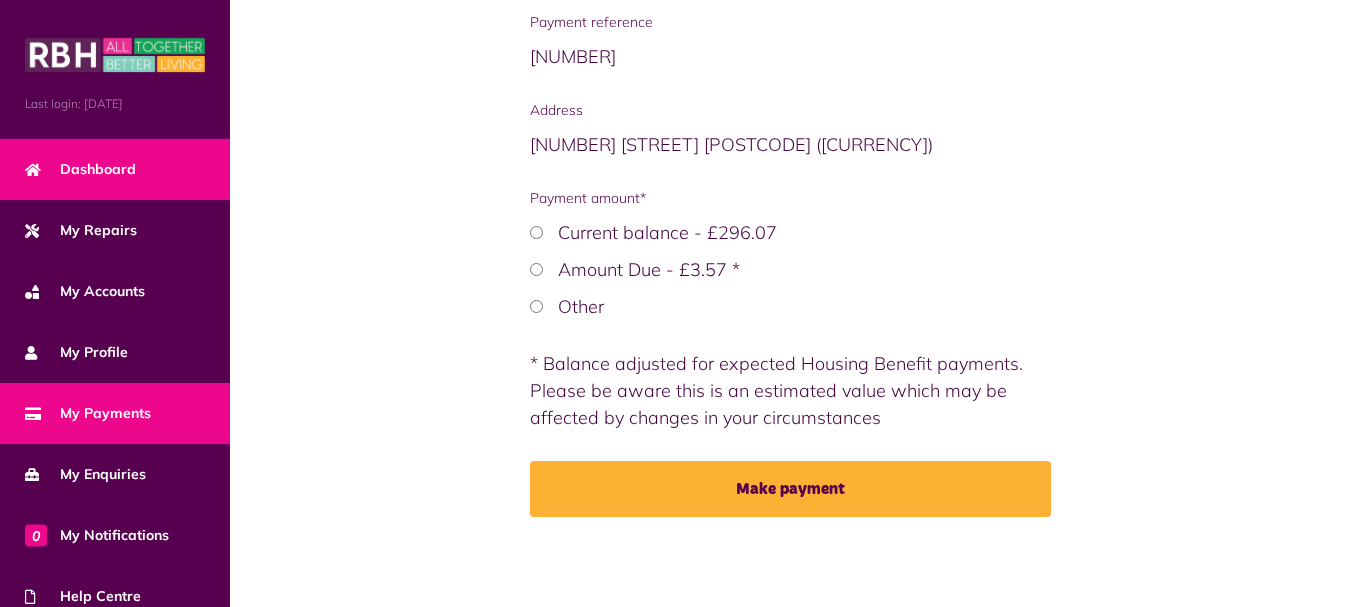 click on "Dashboard" at bounding box center [80, 169] 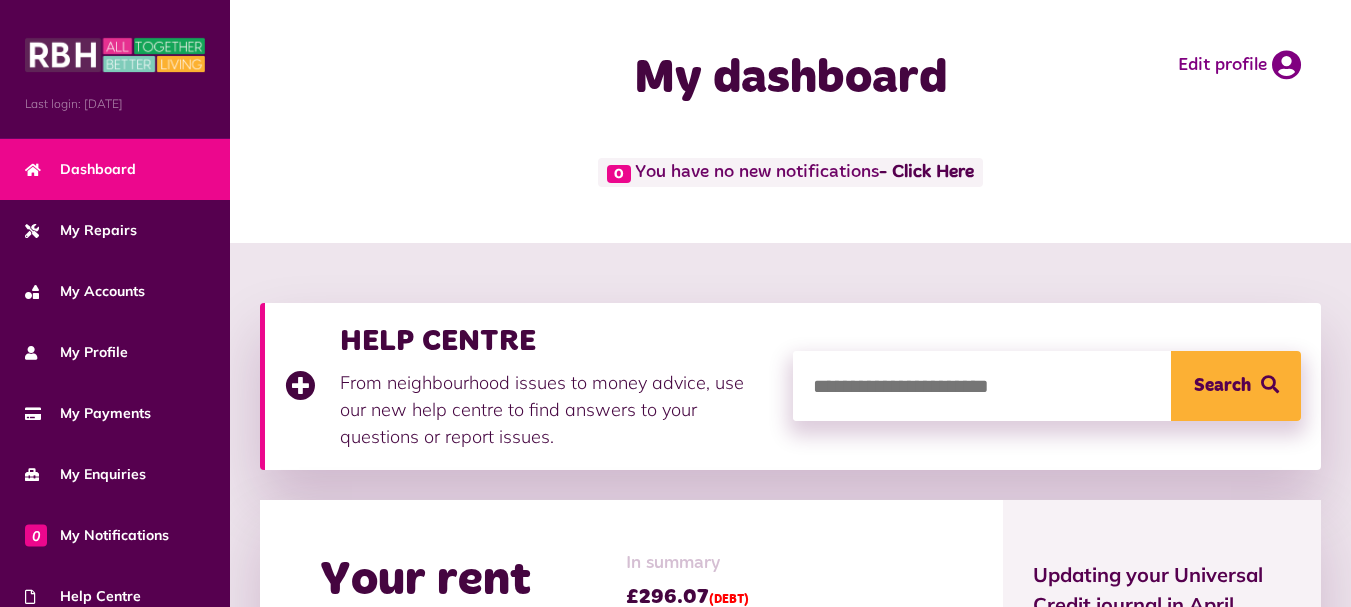 scroll, scrollTop: 433, scrollLeft: 0, axis: vertical 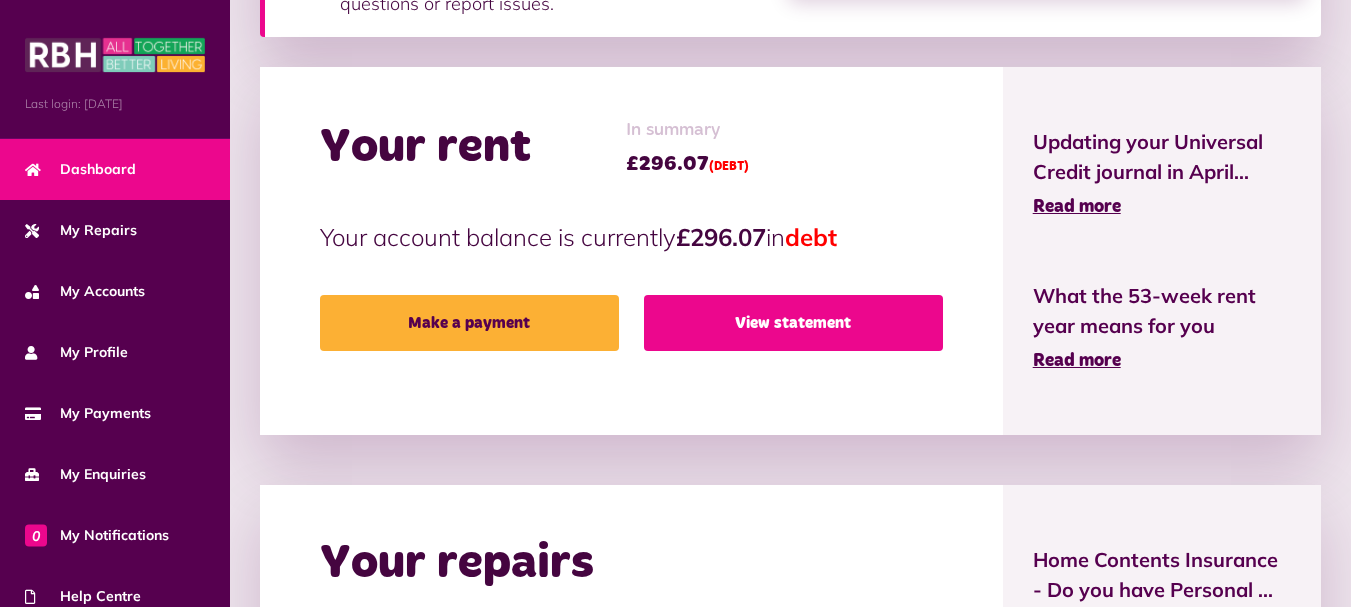 click on "View statement" at bounding box center [793, 323] 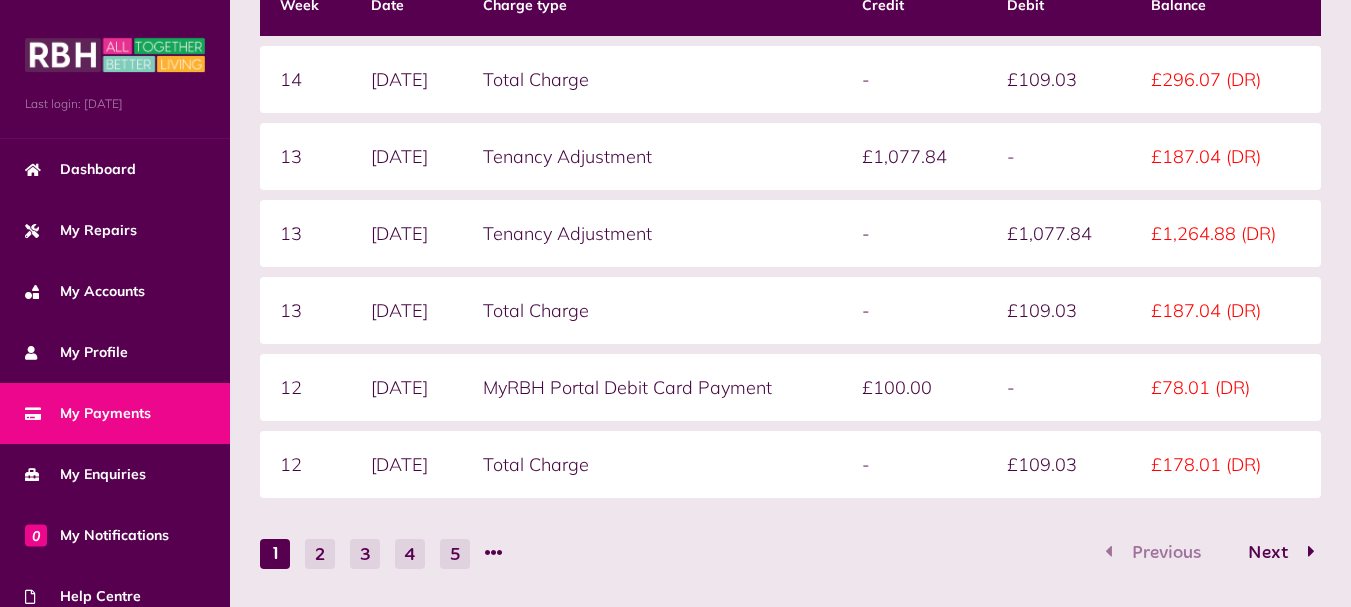 scroll, scrollTop: 0, scrollLeft: 0, axis: both 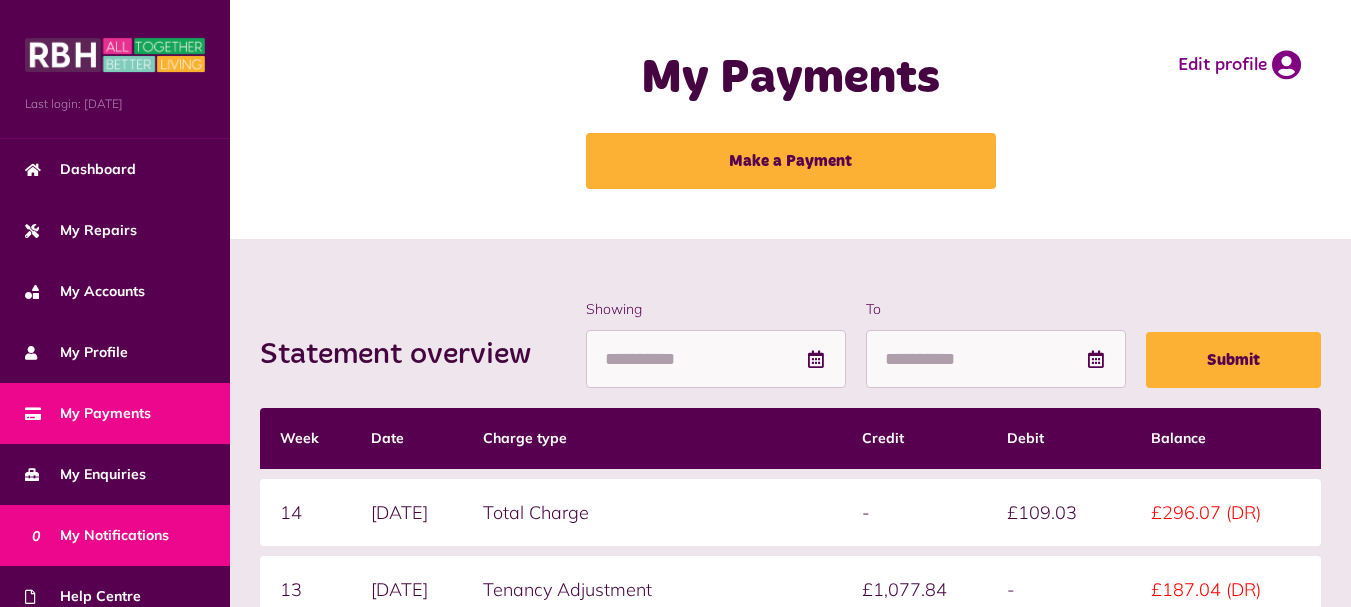 click on "0  My Notifications" at bounding box center (97, 535) 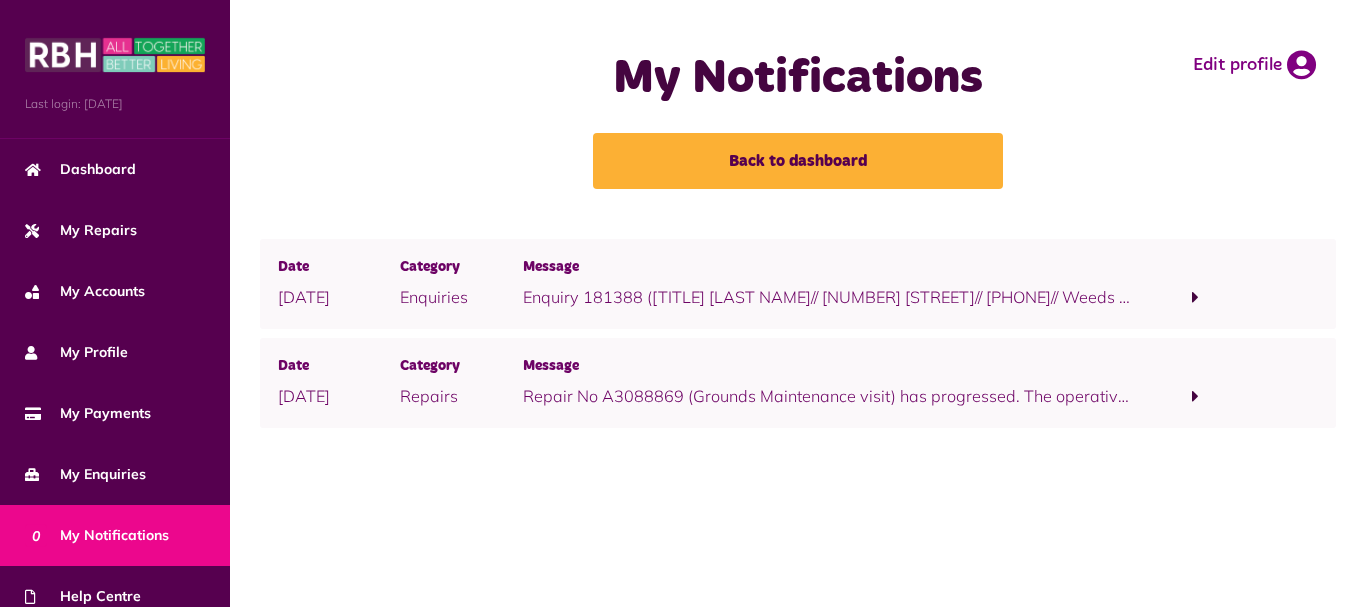 scroll, scrollTop: 0, scrollLeft: 0, axis: both 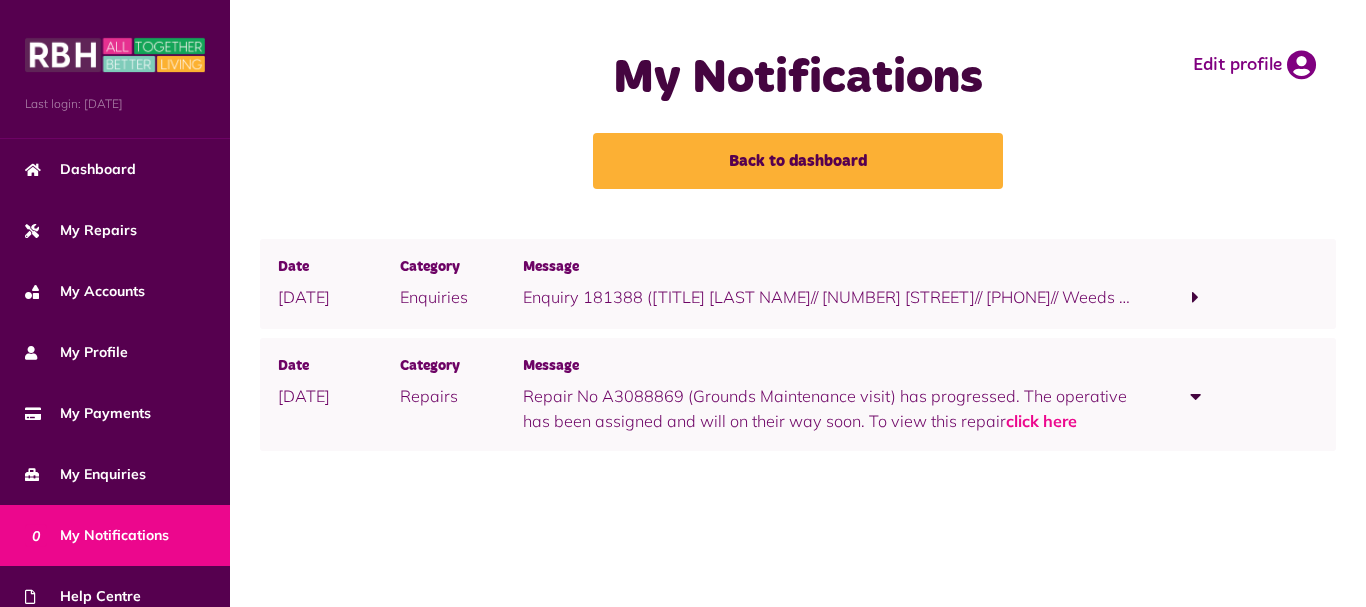 click at bounding box center [1195, 297] 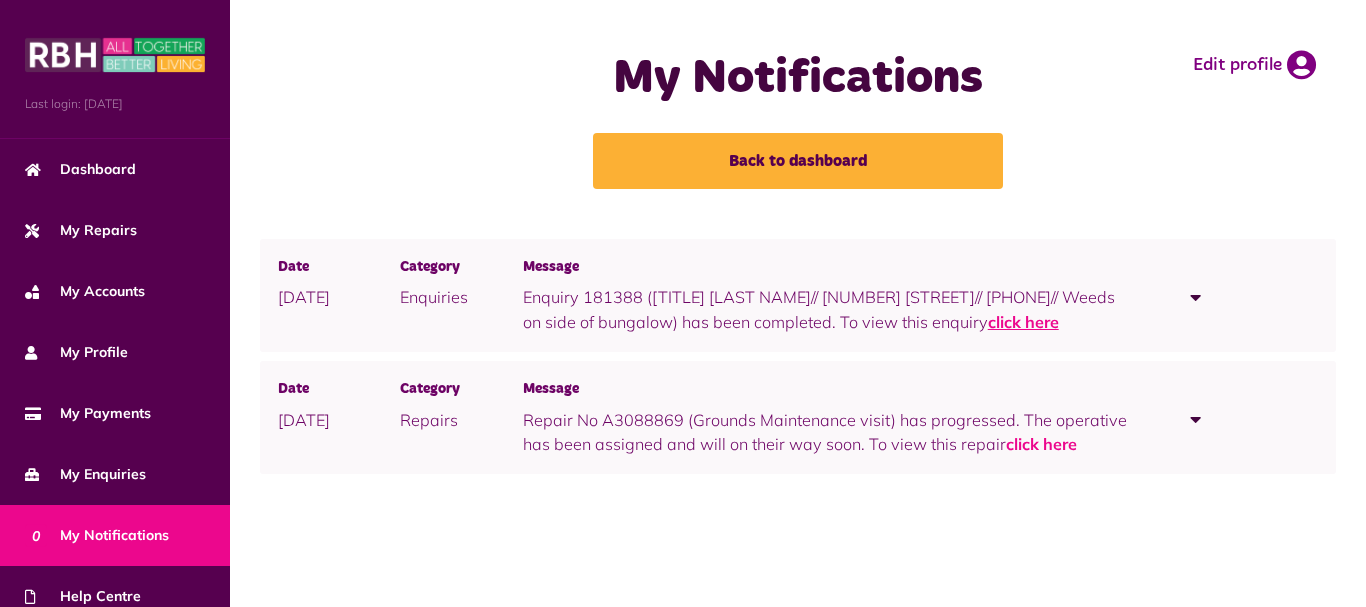 click on "click here" at bounding box center [1023, 322] 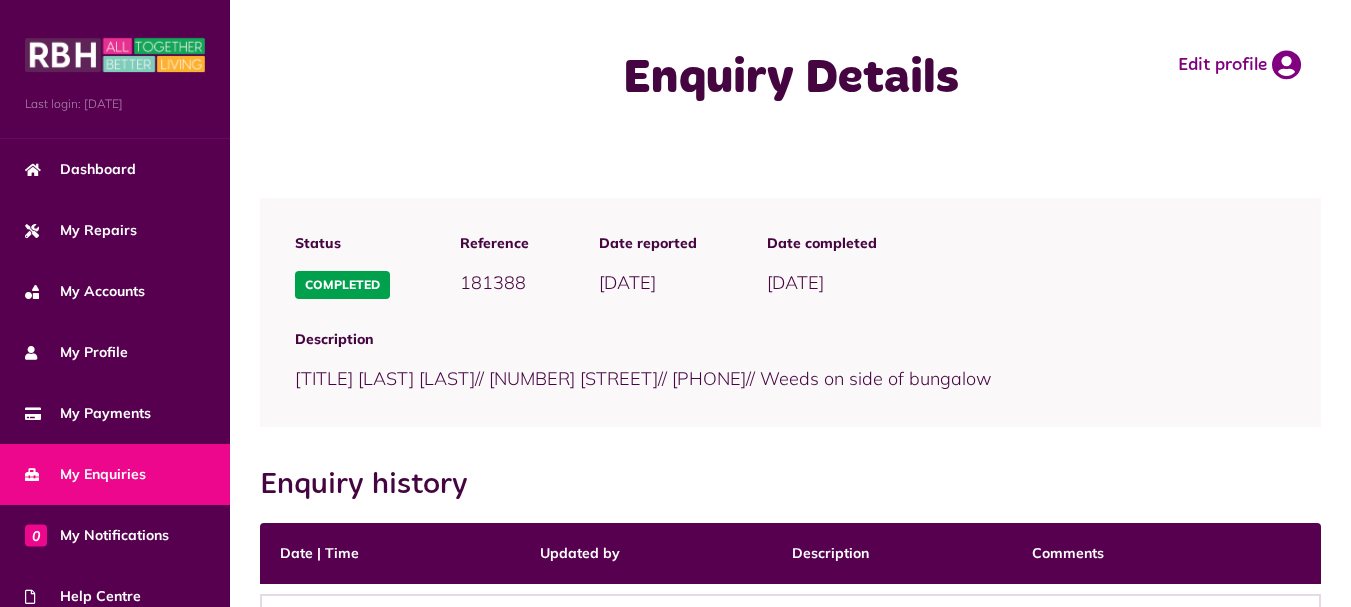 scroll, scrollTop: 271, scrollLeft: 0, axis: vertical 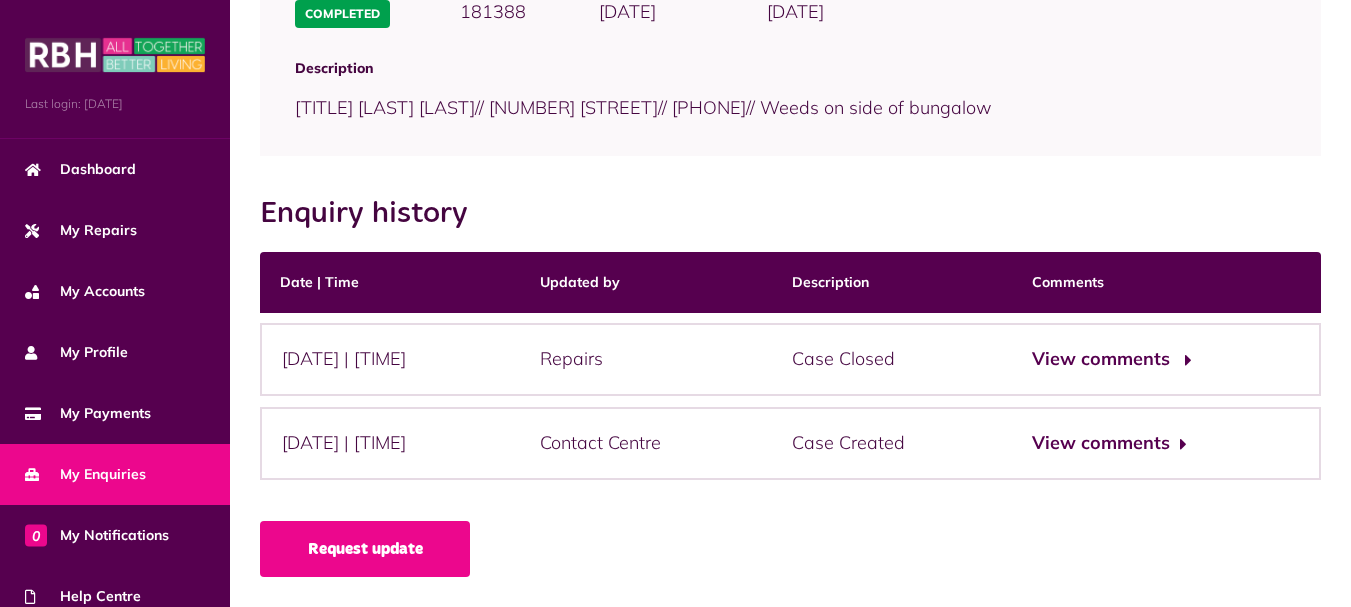 click on "View comments" at bounding box center (1109, 359) 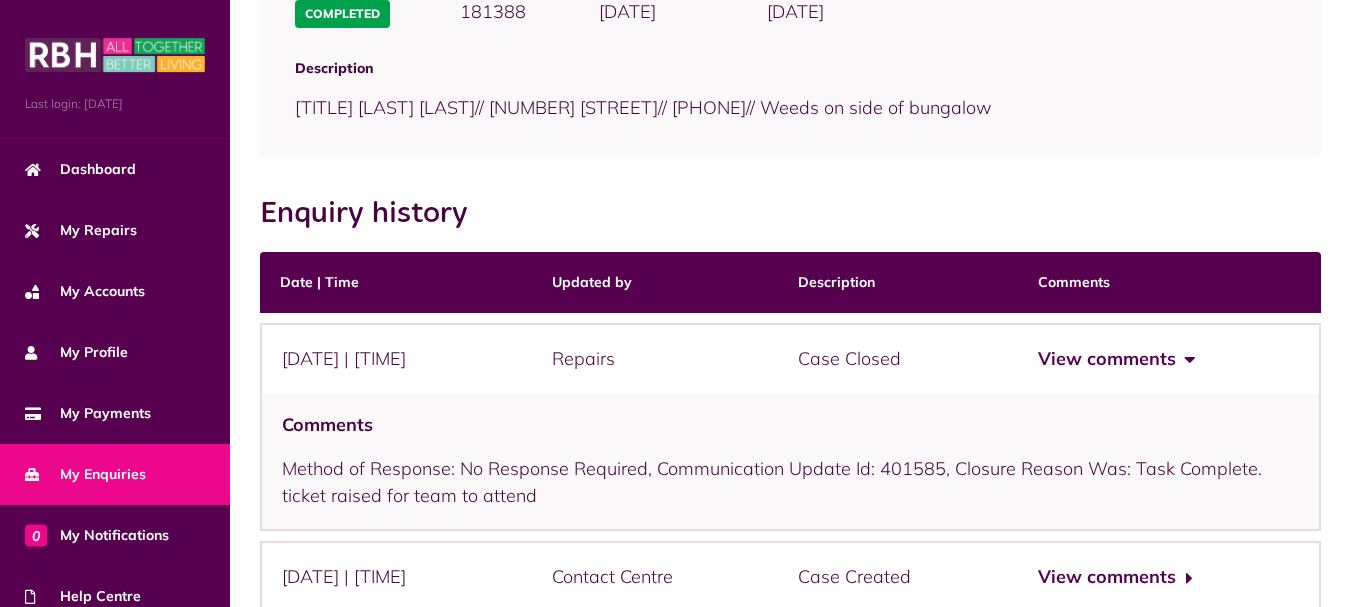 scroll, scrollTop: 405, scrollLeft: 0, axis: vertical 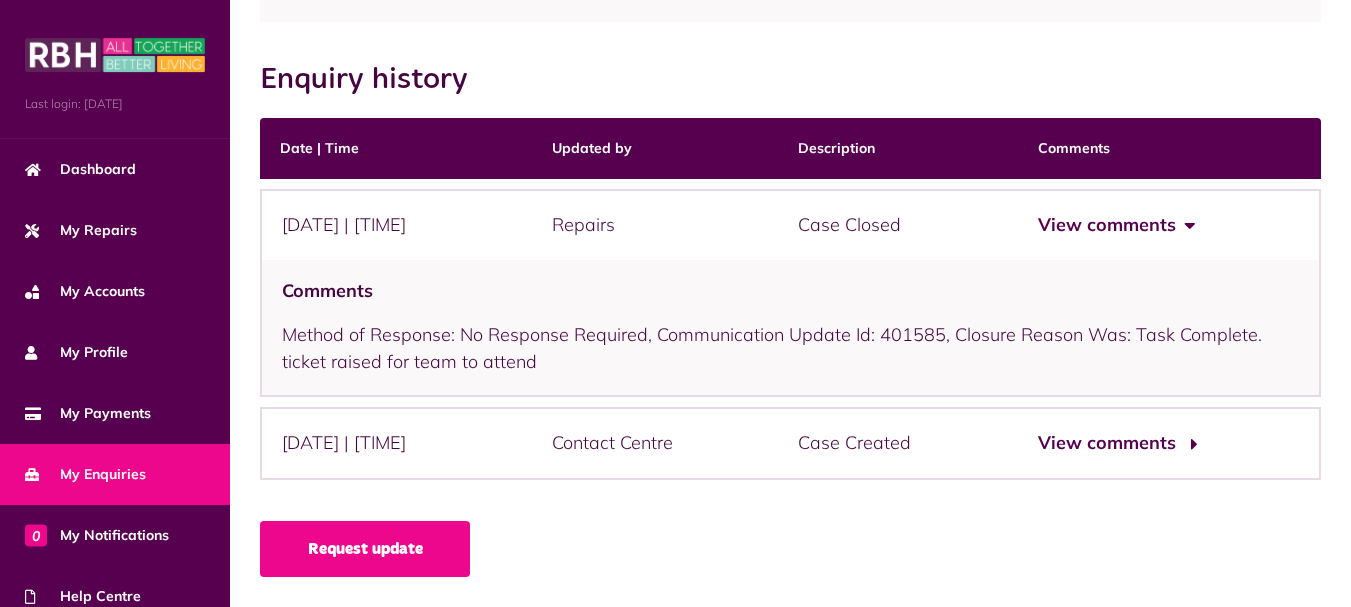 click on "View comments" at bounding box center (1115, 225) 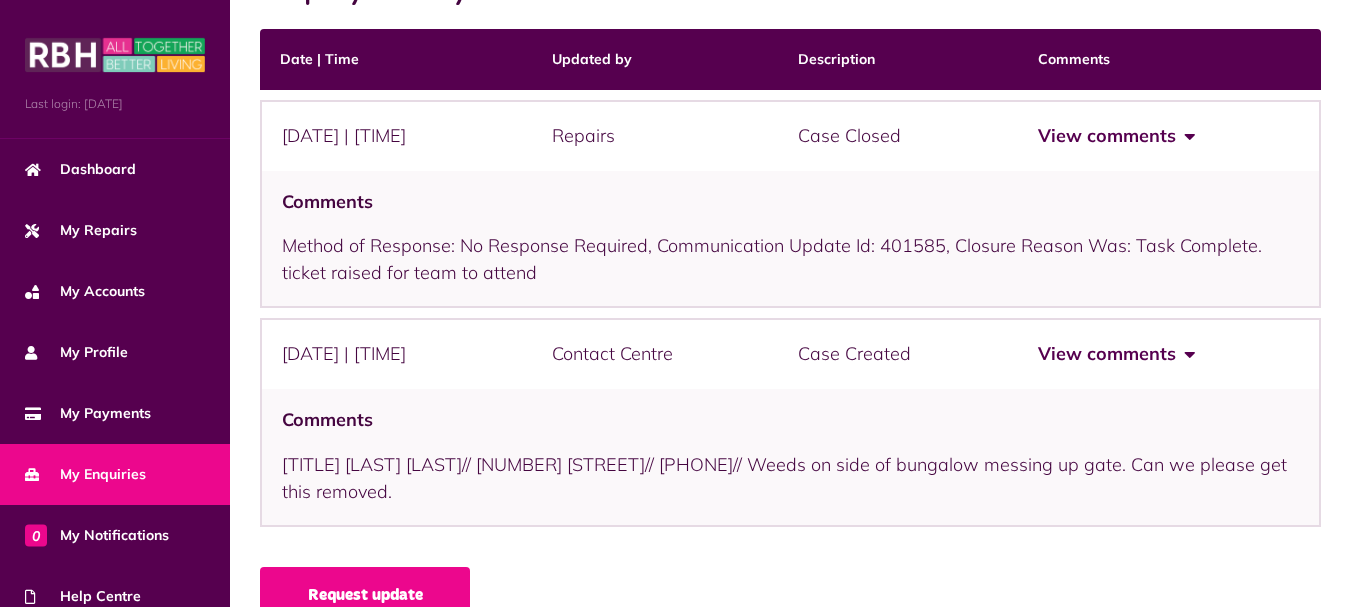 scroll, scrollTop: 540, scrollLeft: 0, axis: vertical 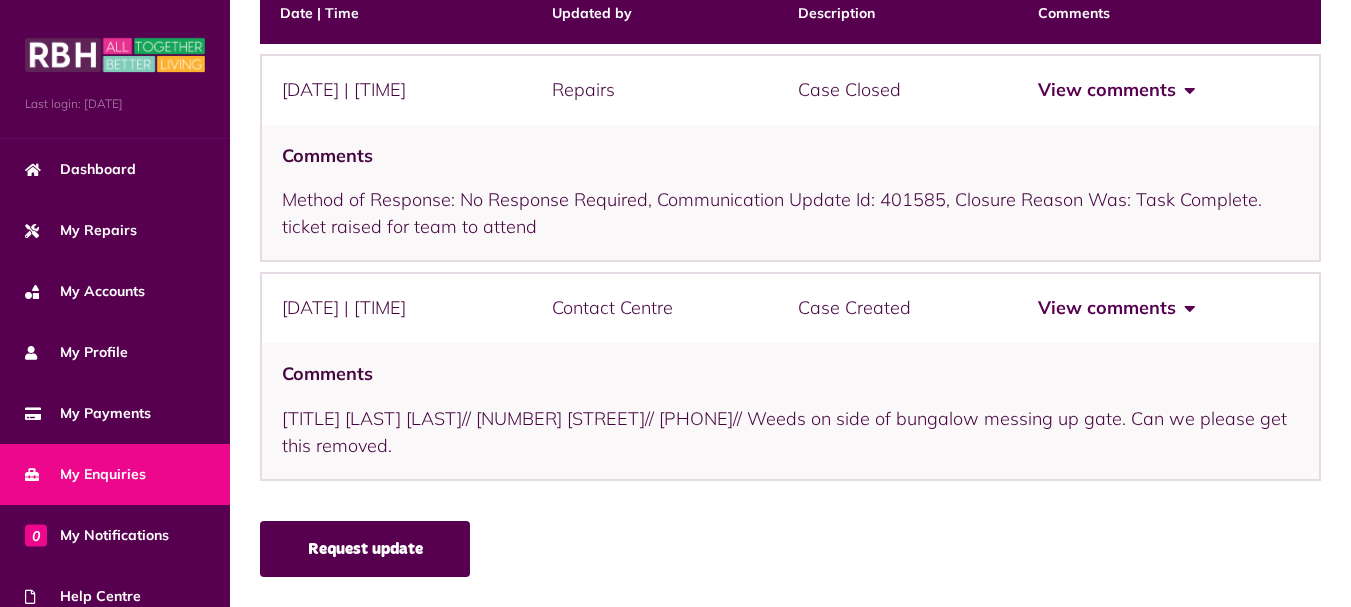 click on "Request update" at bounding box center [365, 549] 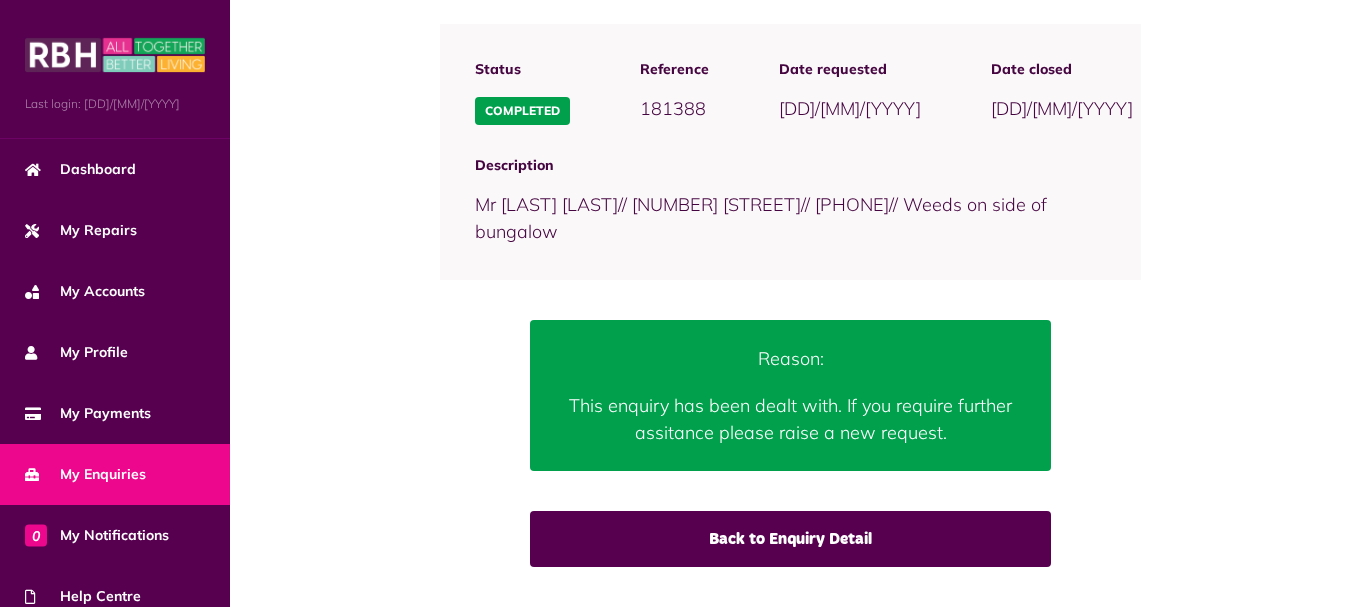 scroll, scrollTop: 0, scrollLeft: 0, axis: both 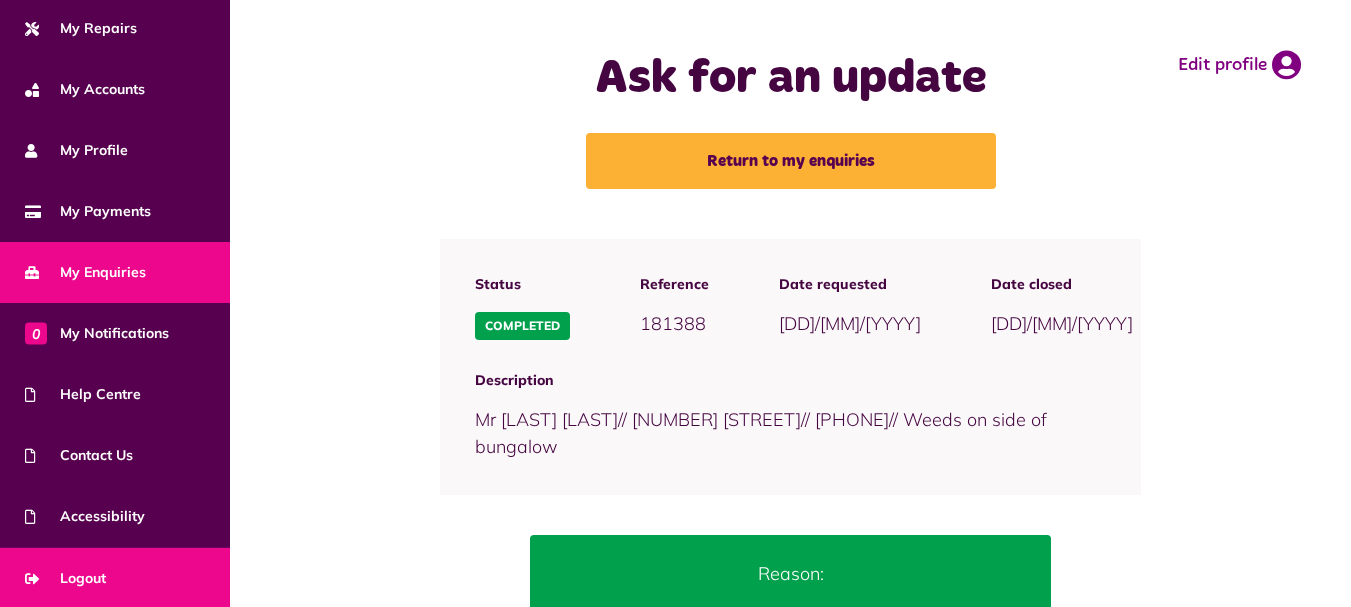 click on "Logout" at bounding box center (115, 578) 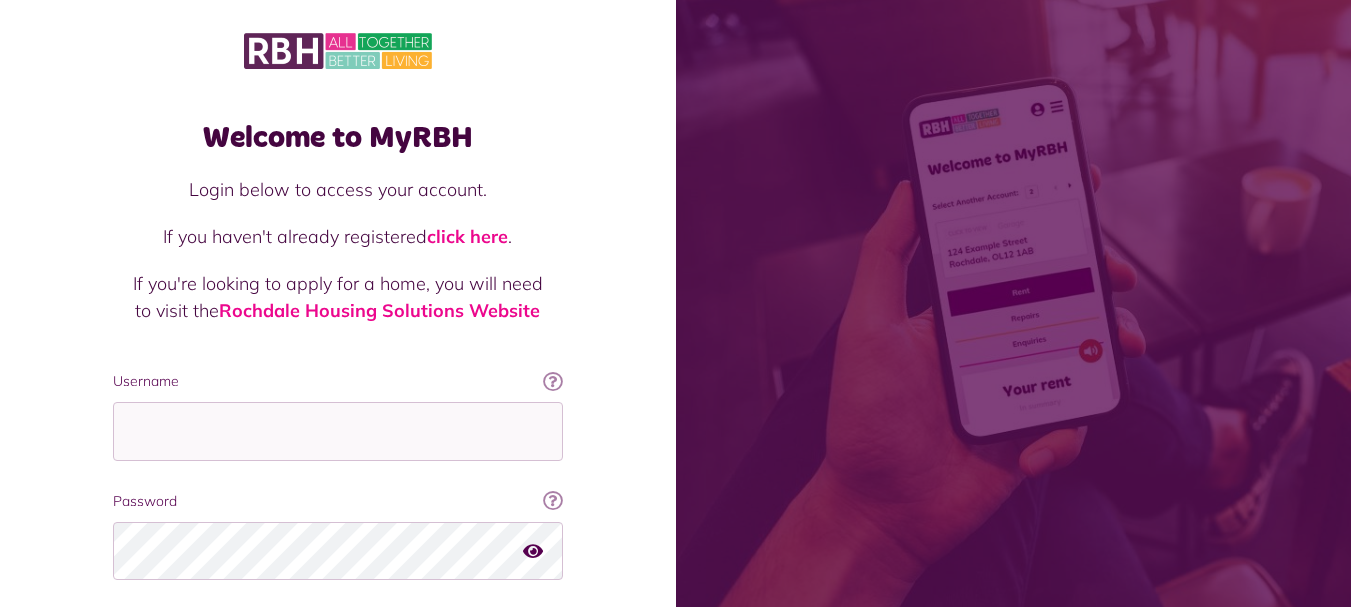 scroll, scrollTop: 0, scrollLeft: 0, axis: both 